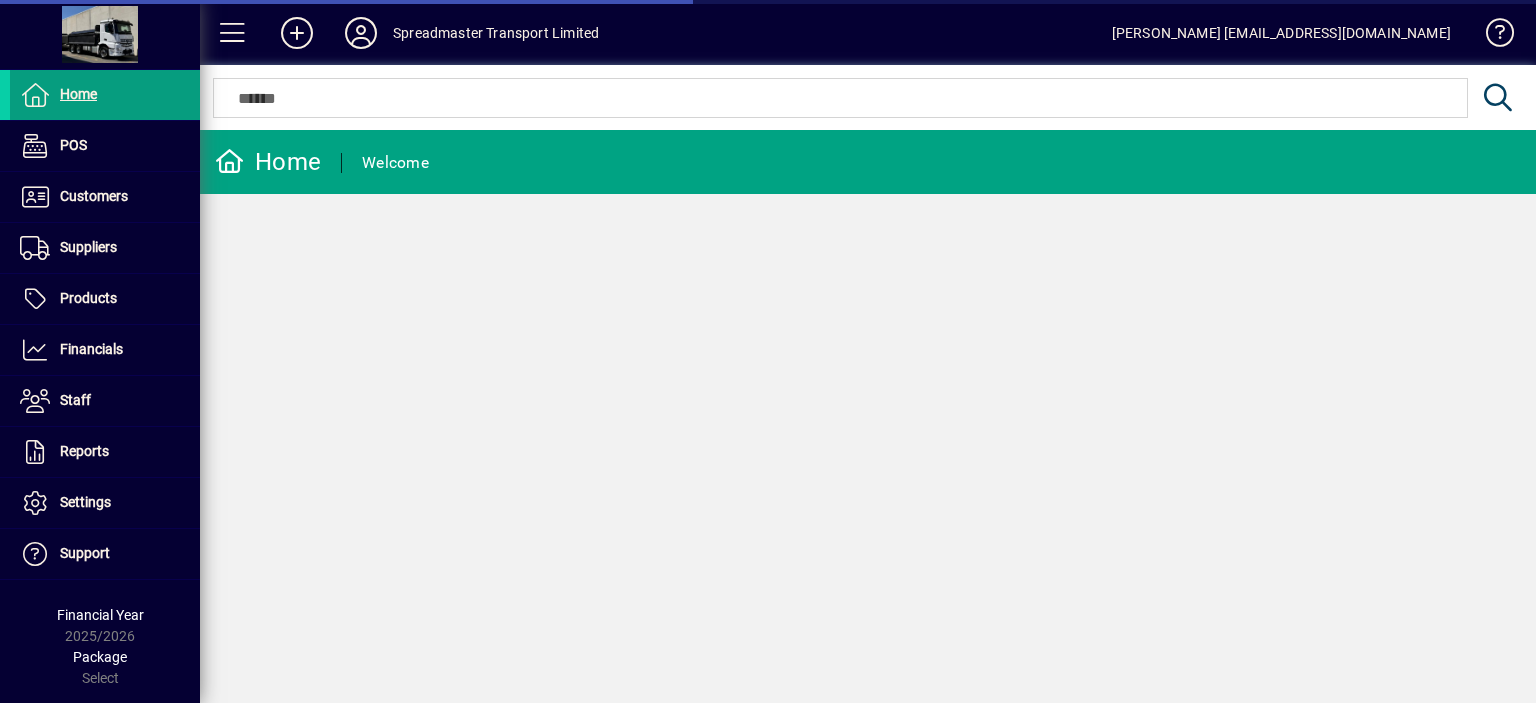 scroll, scrollTop: 0, scrollLeft: 0, axis: both 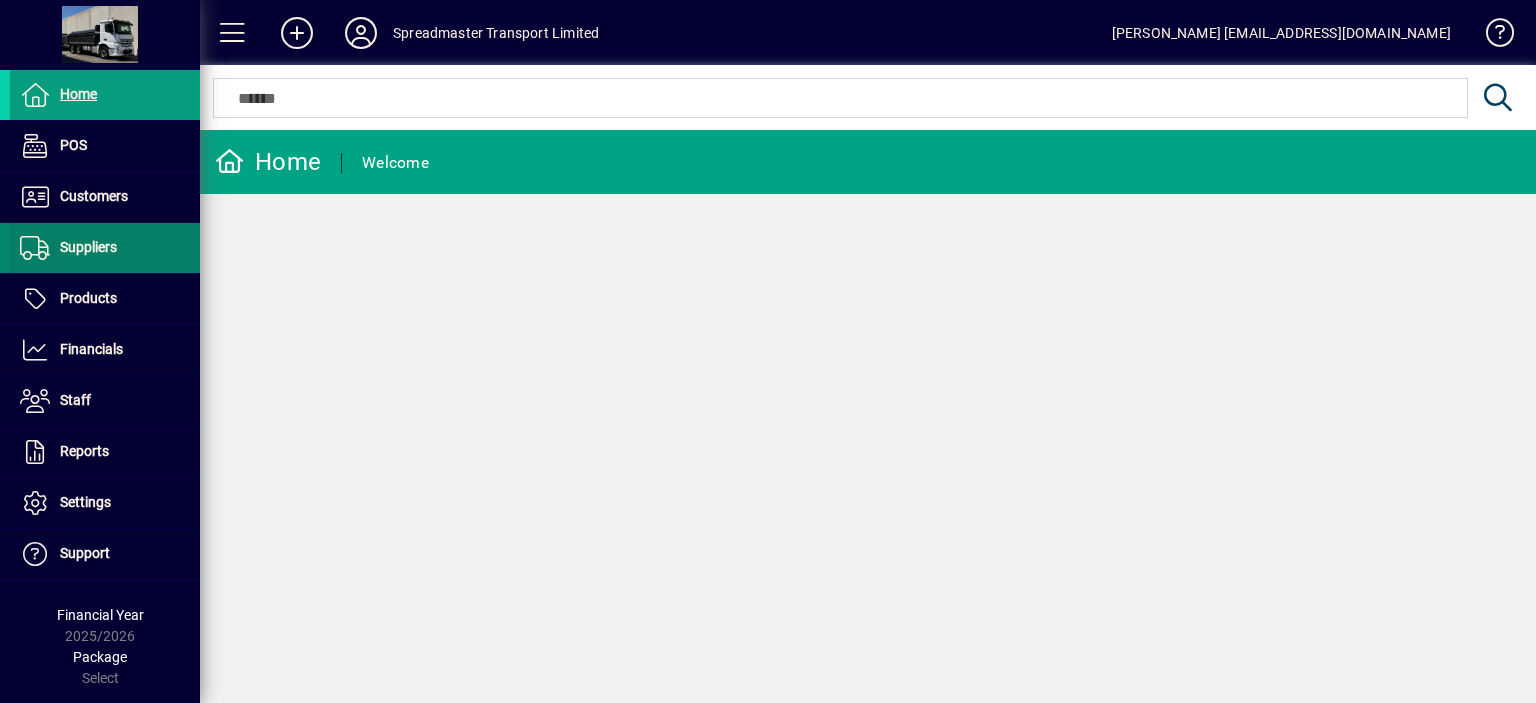 click on "Suppliers" at bounding box center (88, 247) 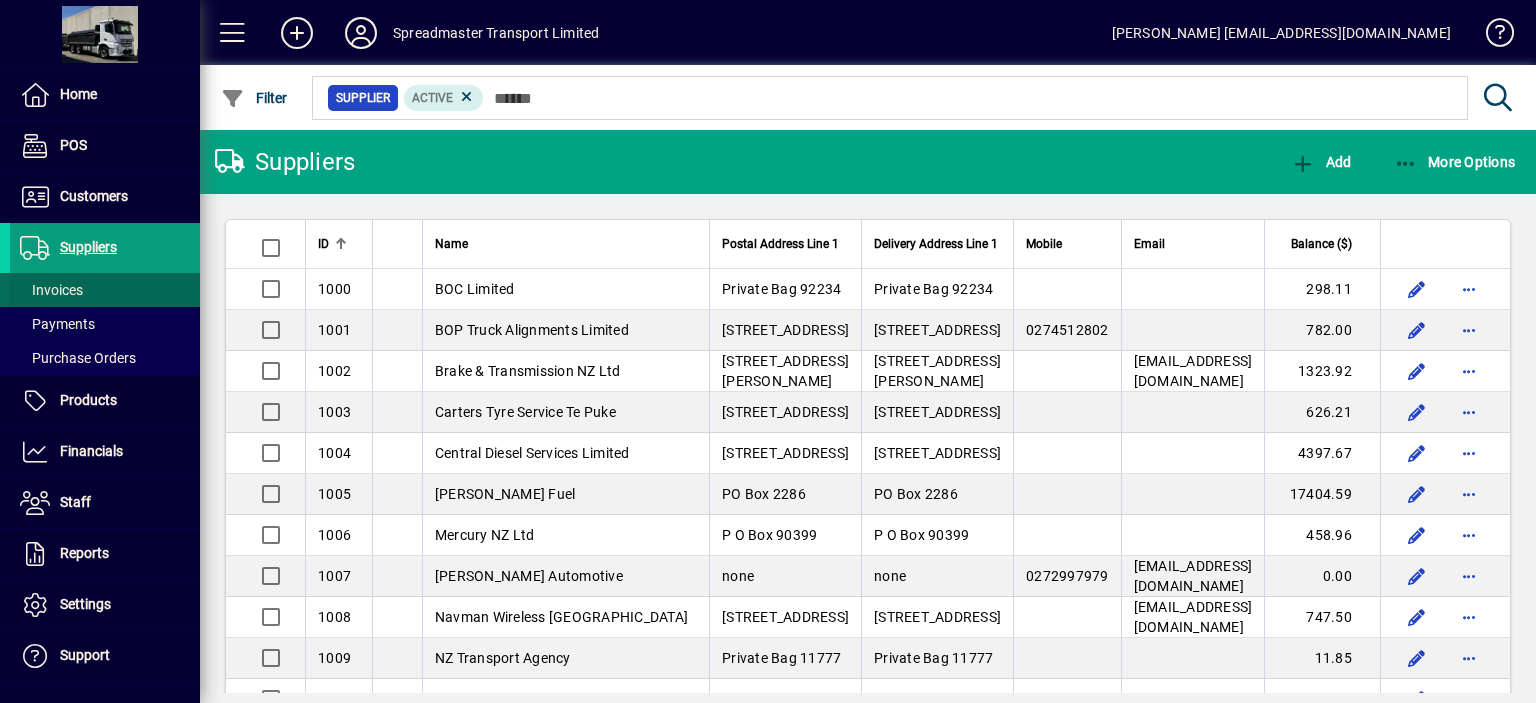 click on "Invoices" at bounding box center (51, 290) 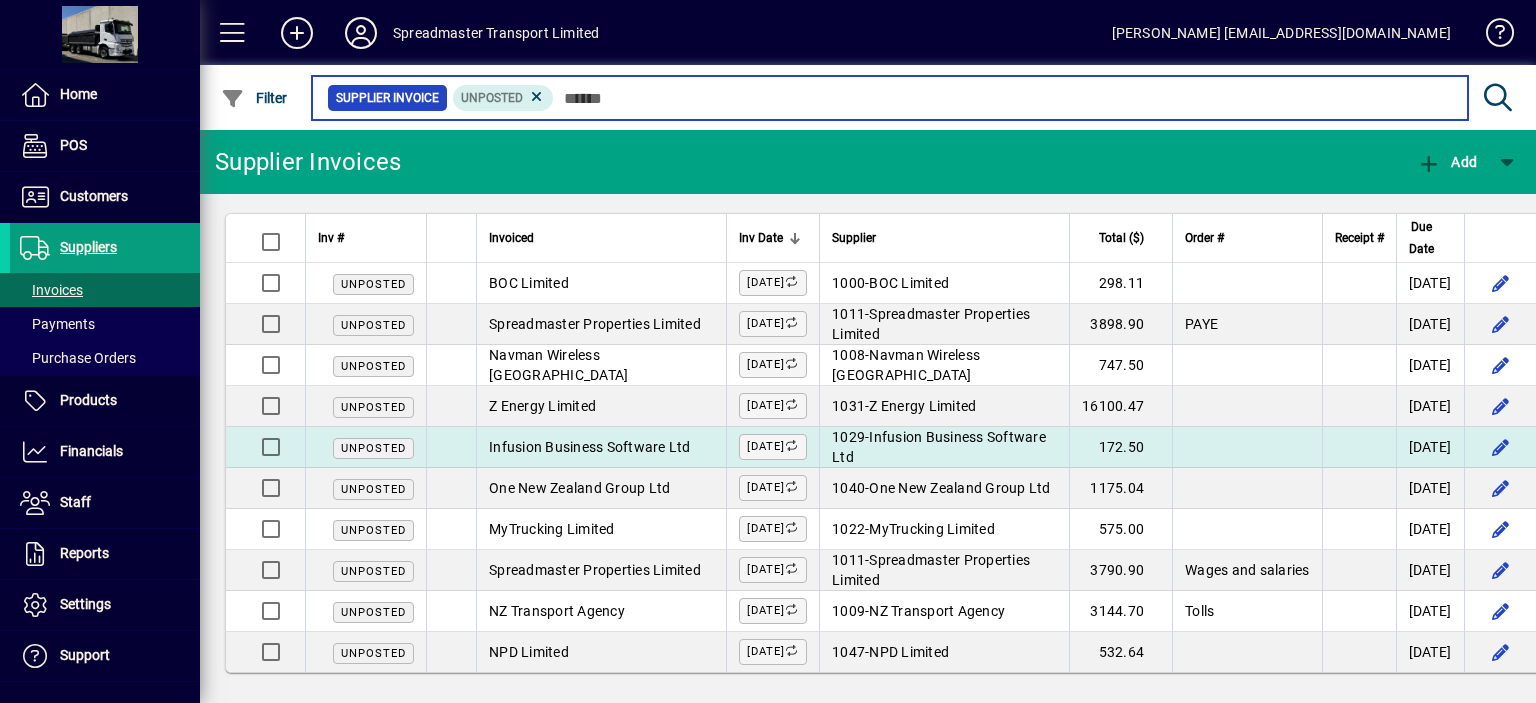 scroll, scrollTop: 8, scrollLeft: 0, axis: vertical 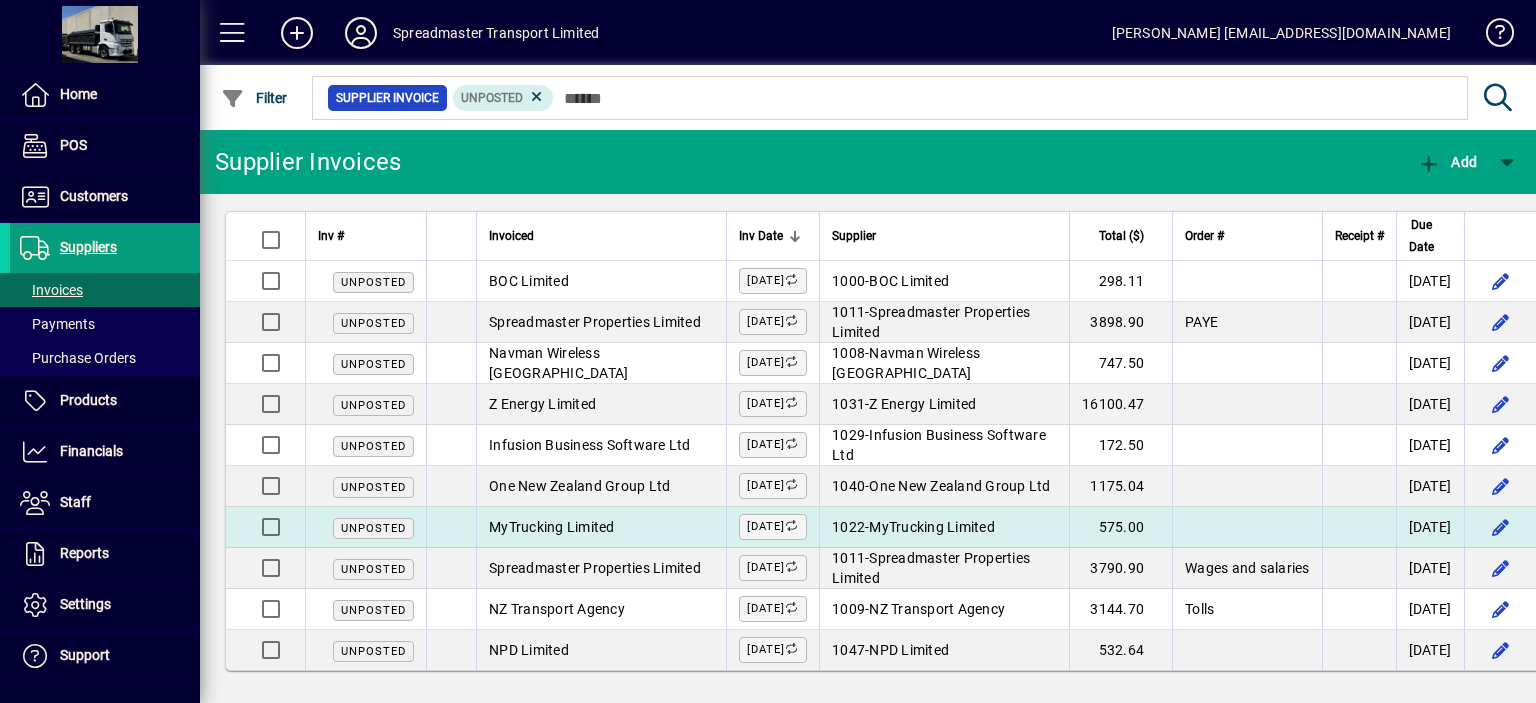 click on "MyTrucking Limited" at bounding box center [932, 527] 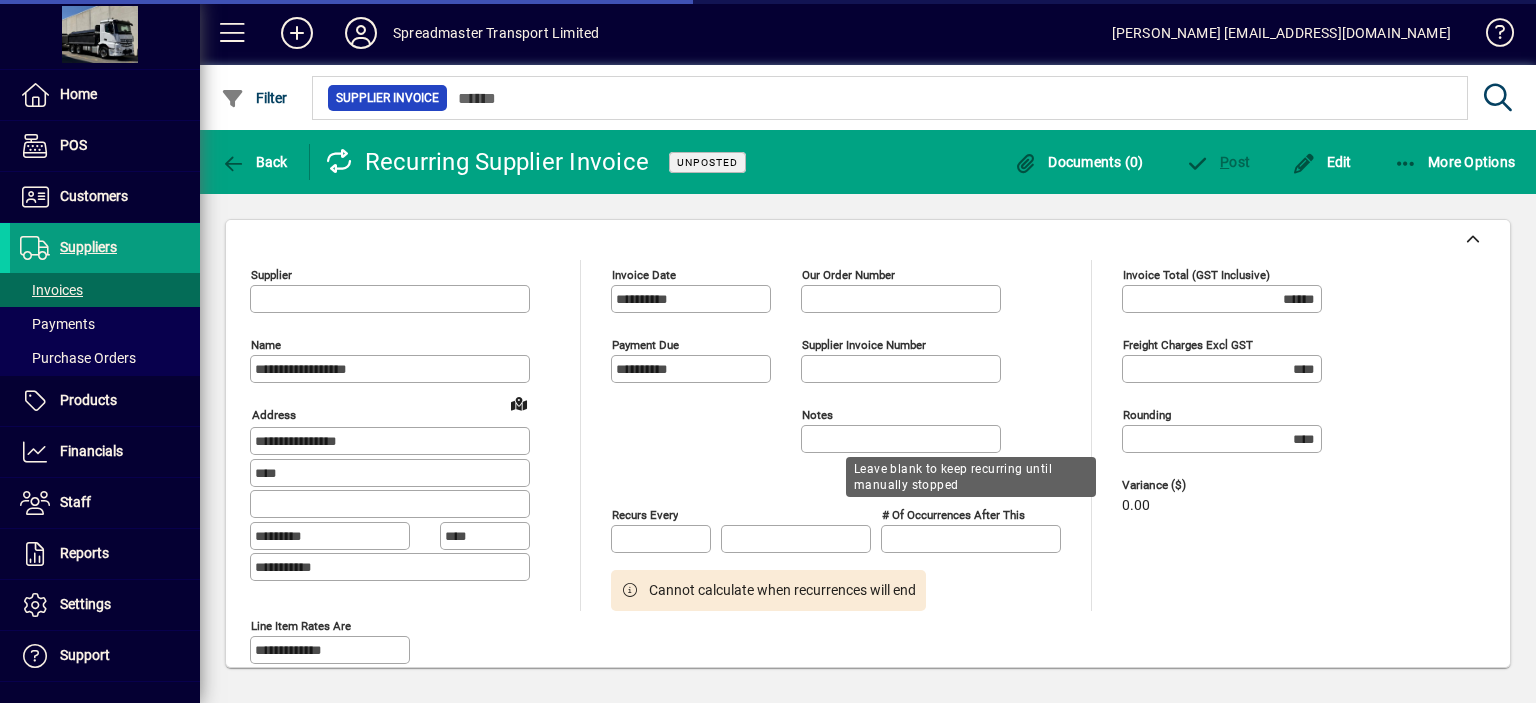 type on "**********" 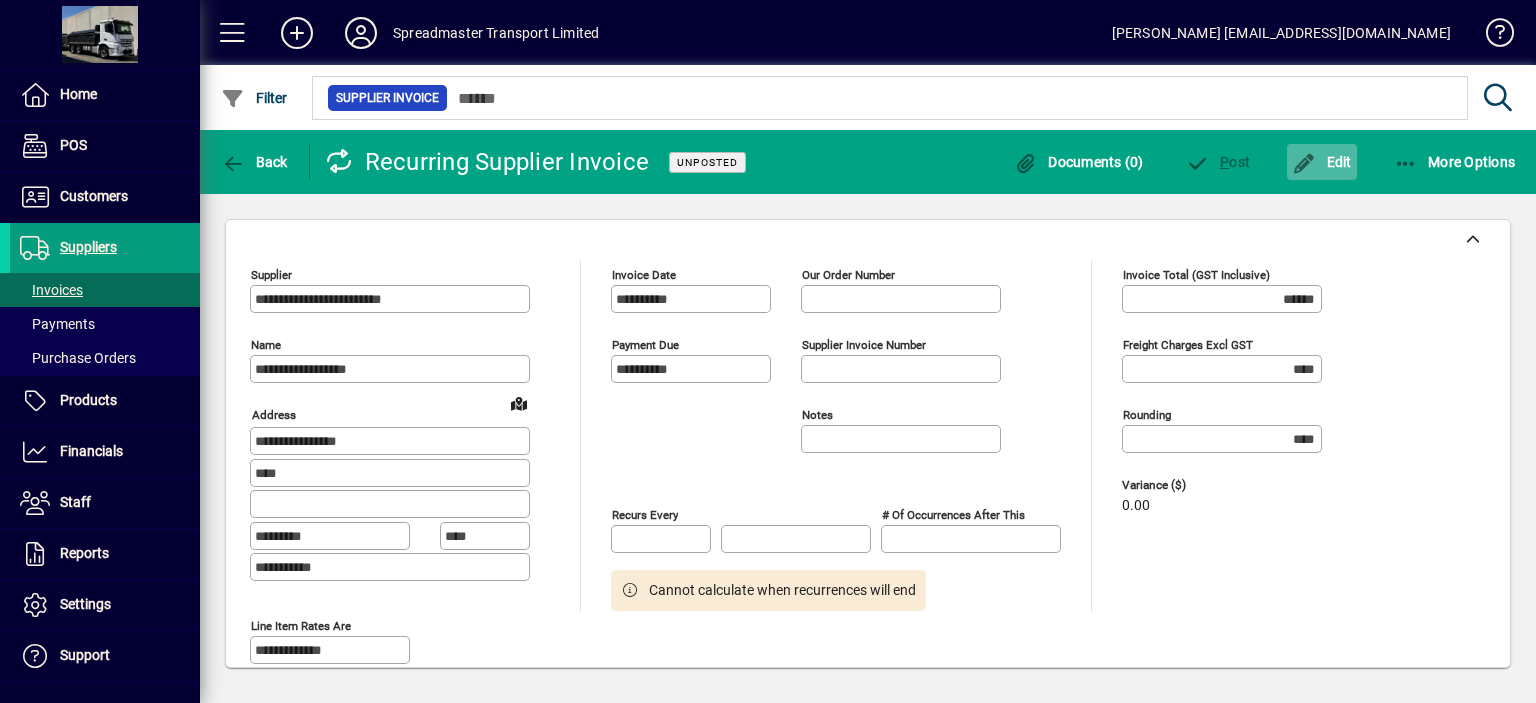 click on "Edit" 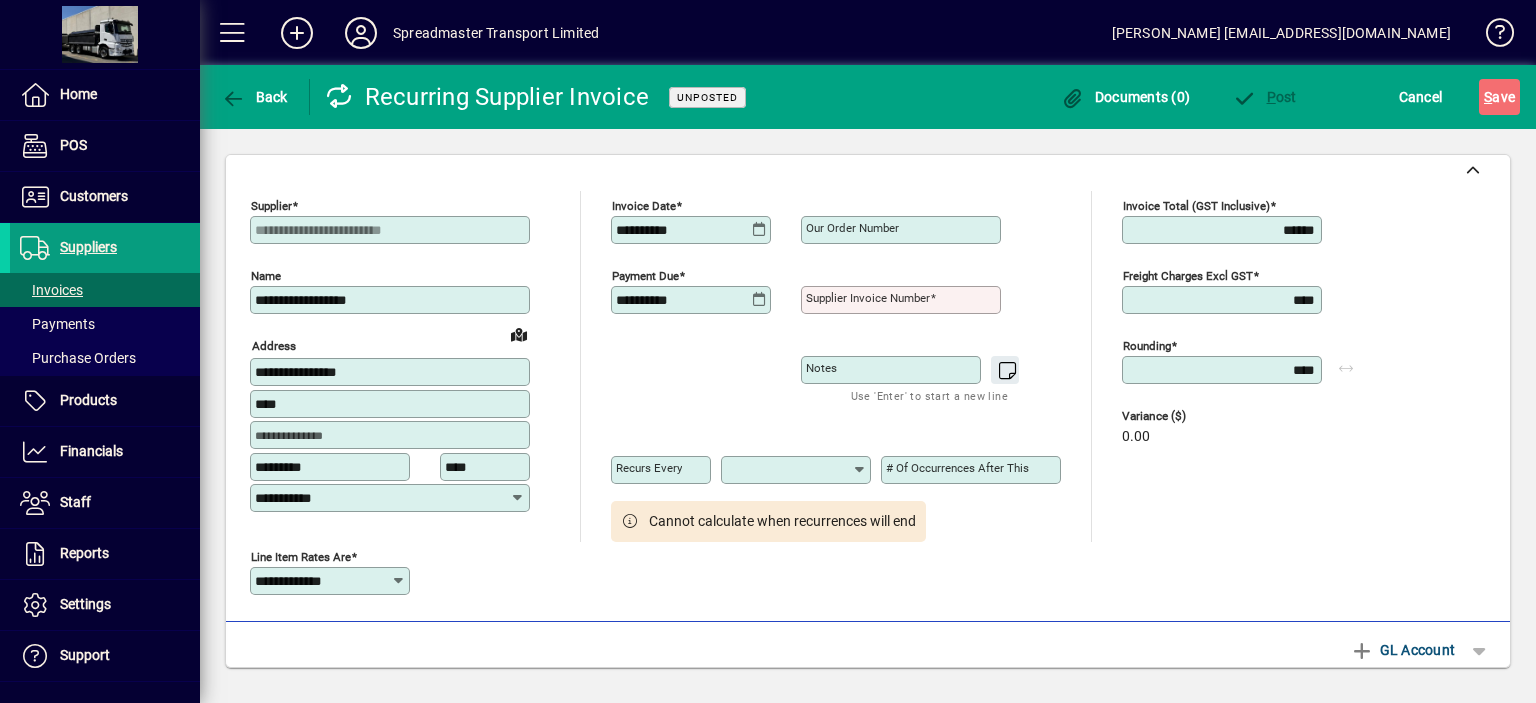 scroll, scrollTop: 0, scrollLeft: 0, axis: both 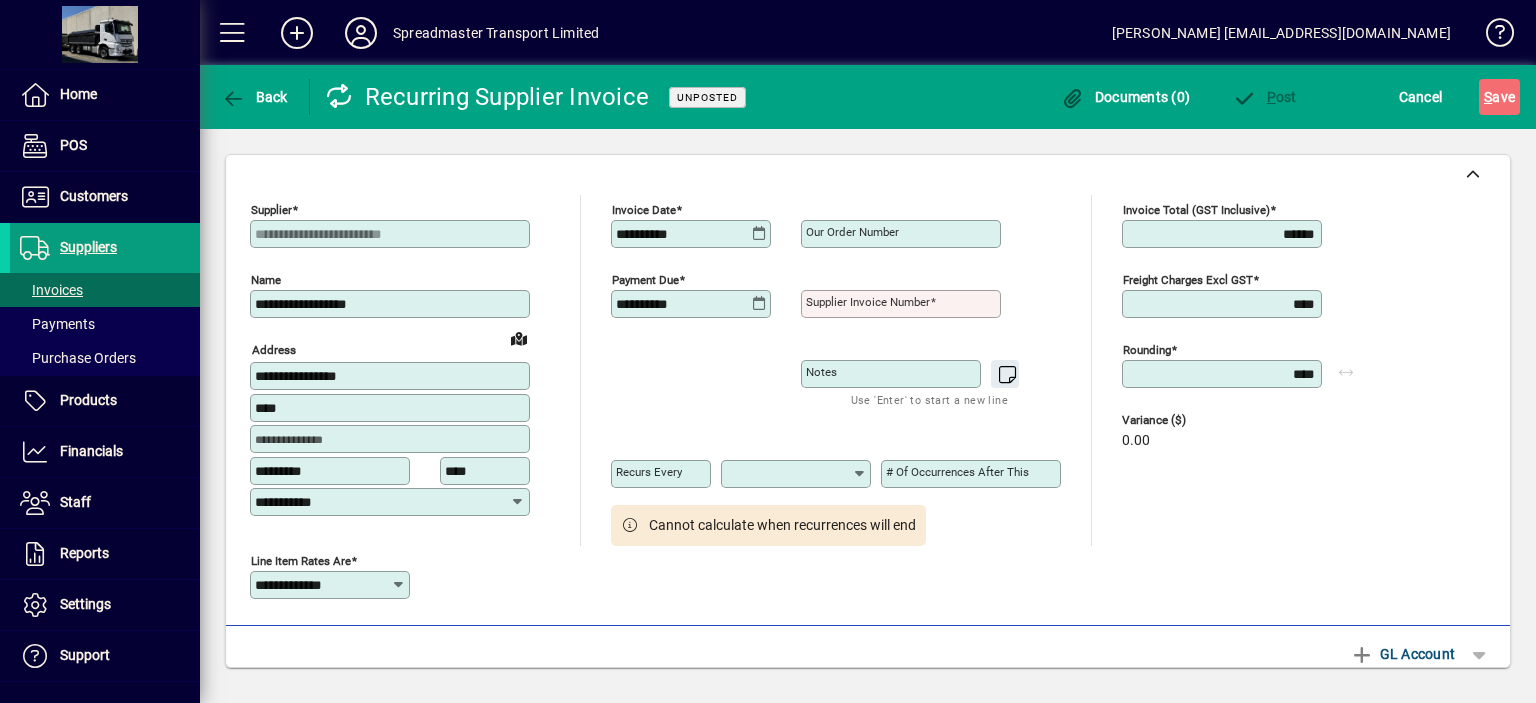 click 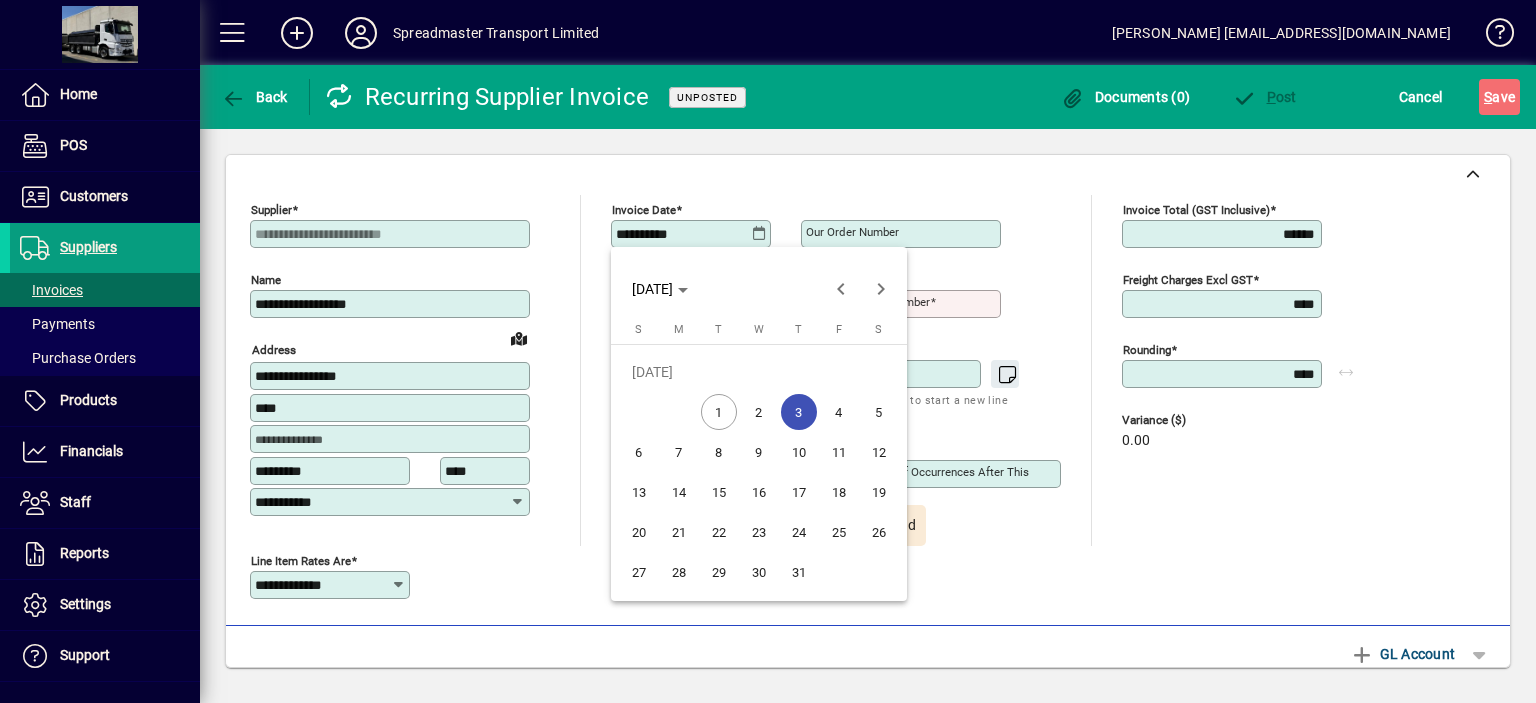 click on "1" at bounding box center (719, 412) 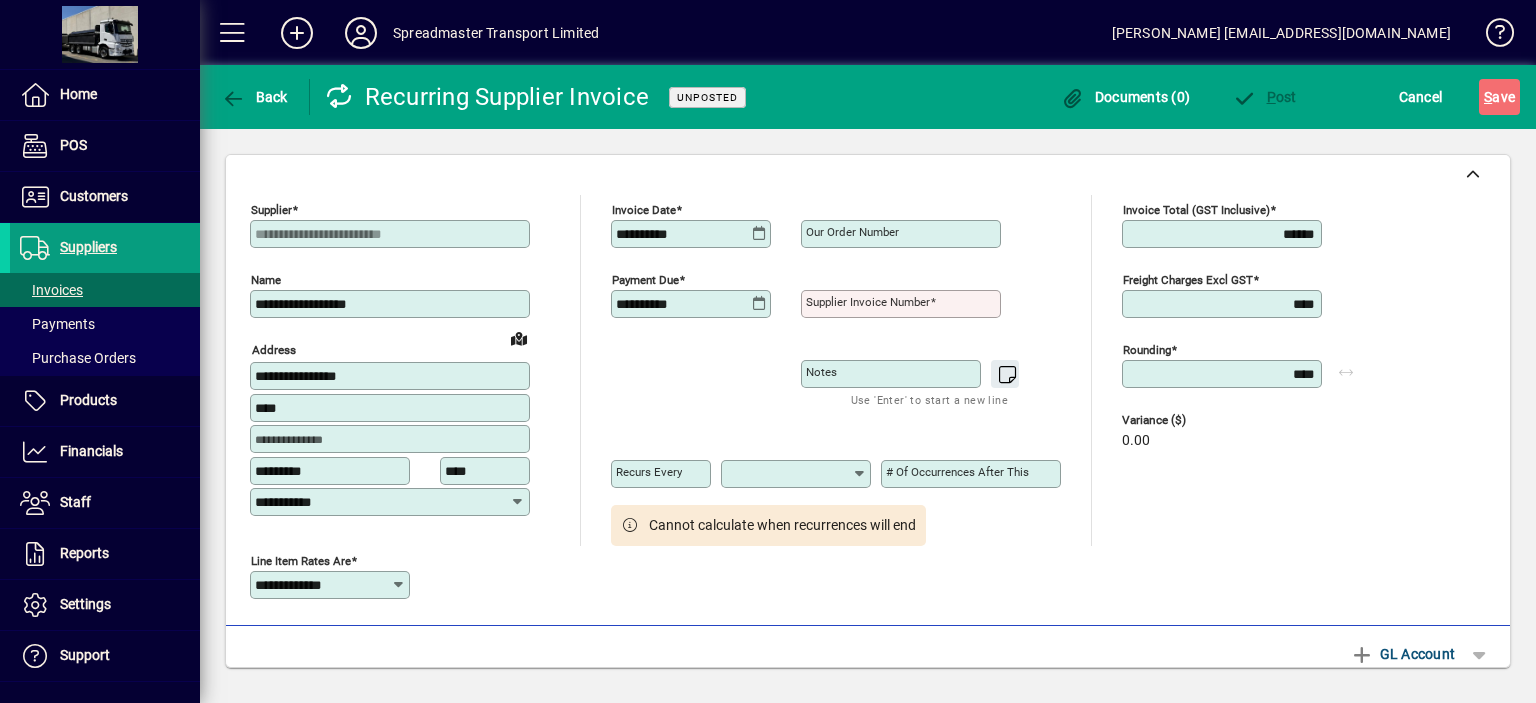 type on "**********" 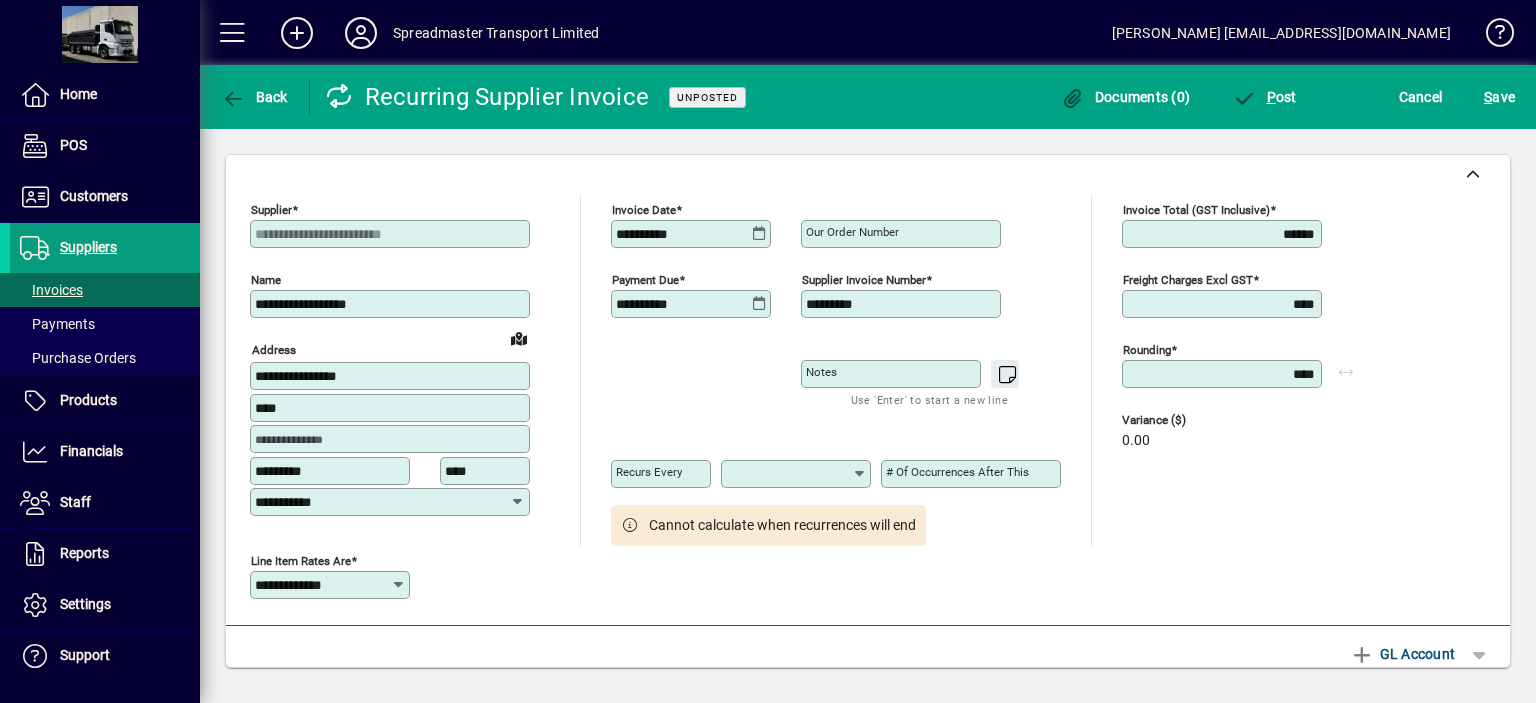 type on "*********" 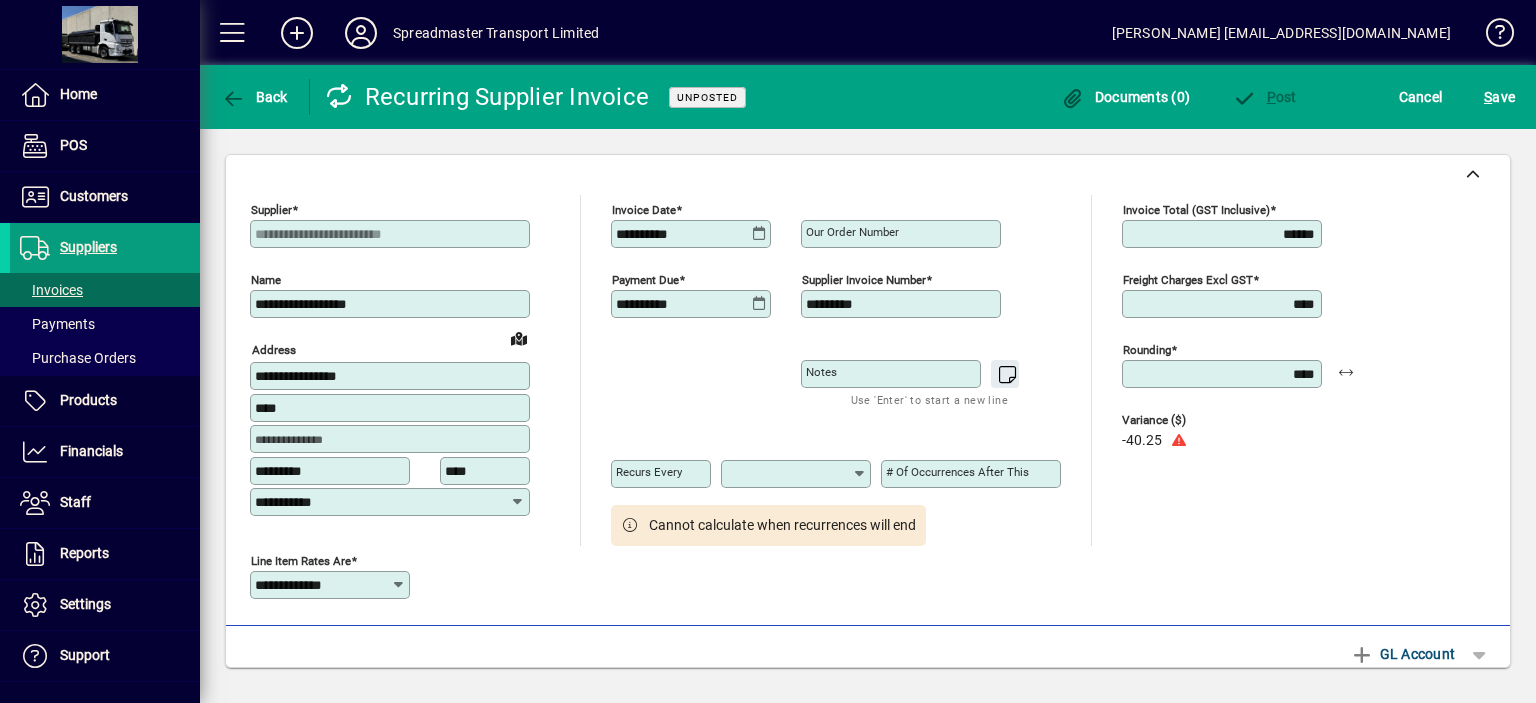 type on "******" 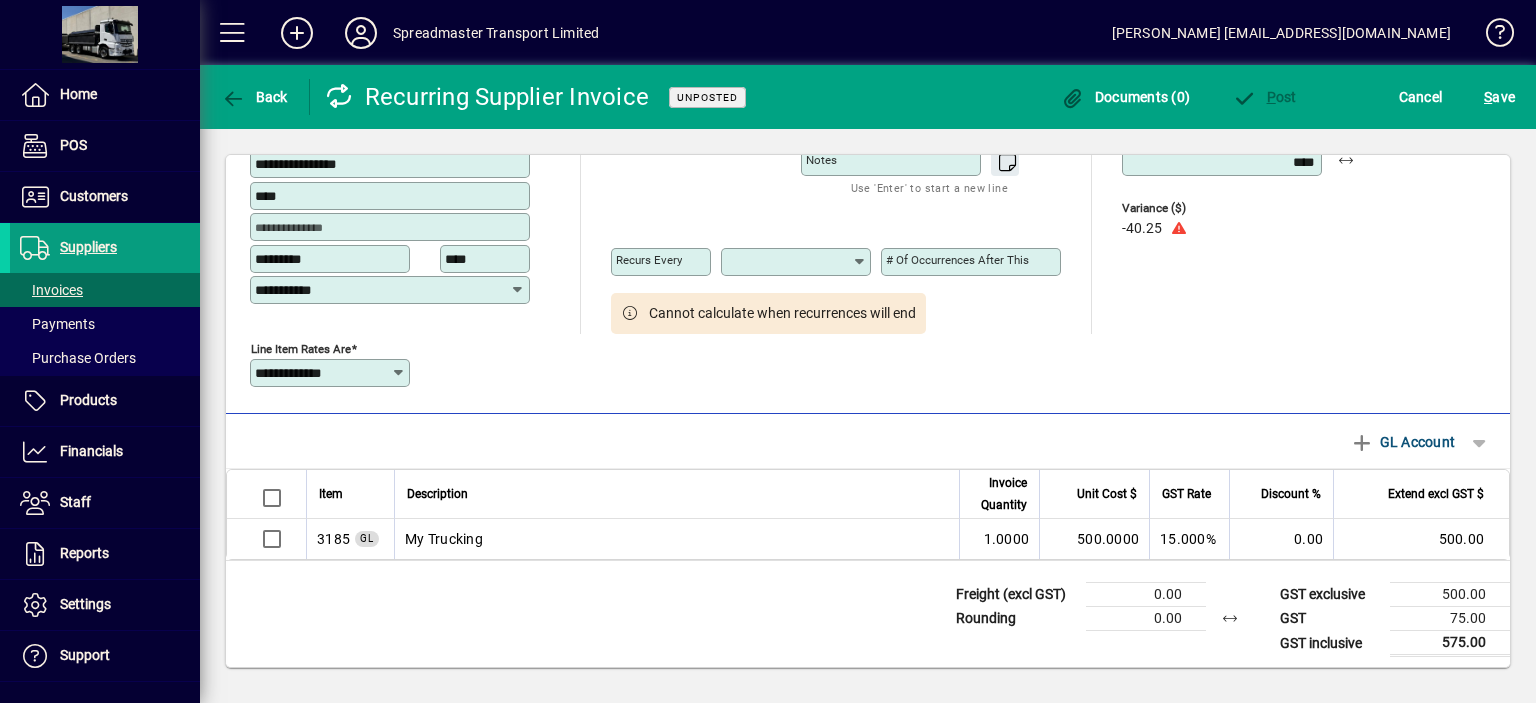 scroll, scrollTop: 215, scrollLeft: 0, axis: vertical 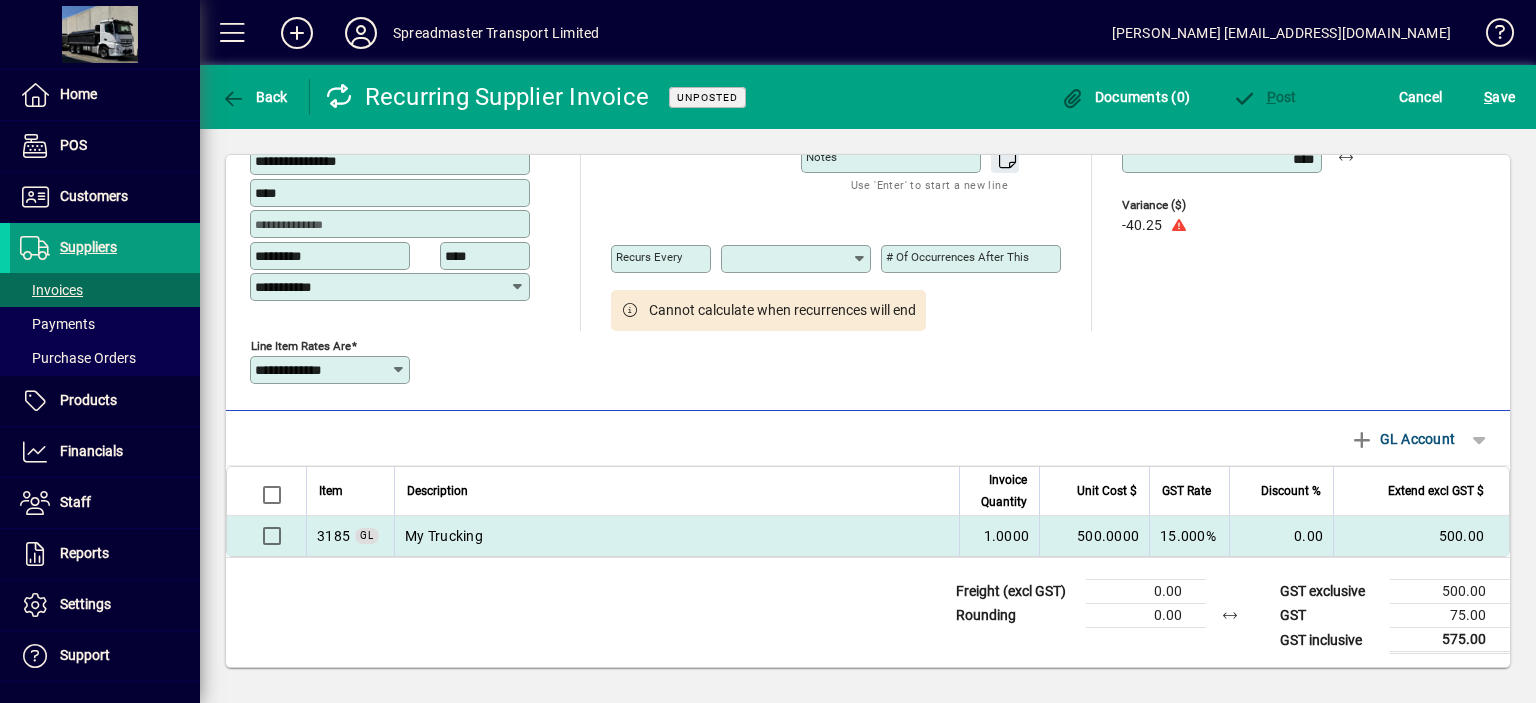 click on "My Trucking" at bounding box center (676, 536) 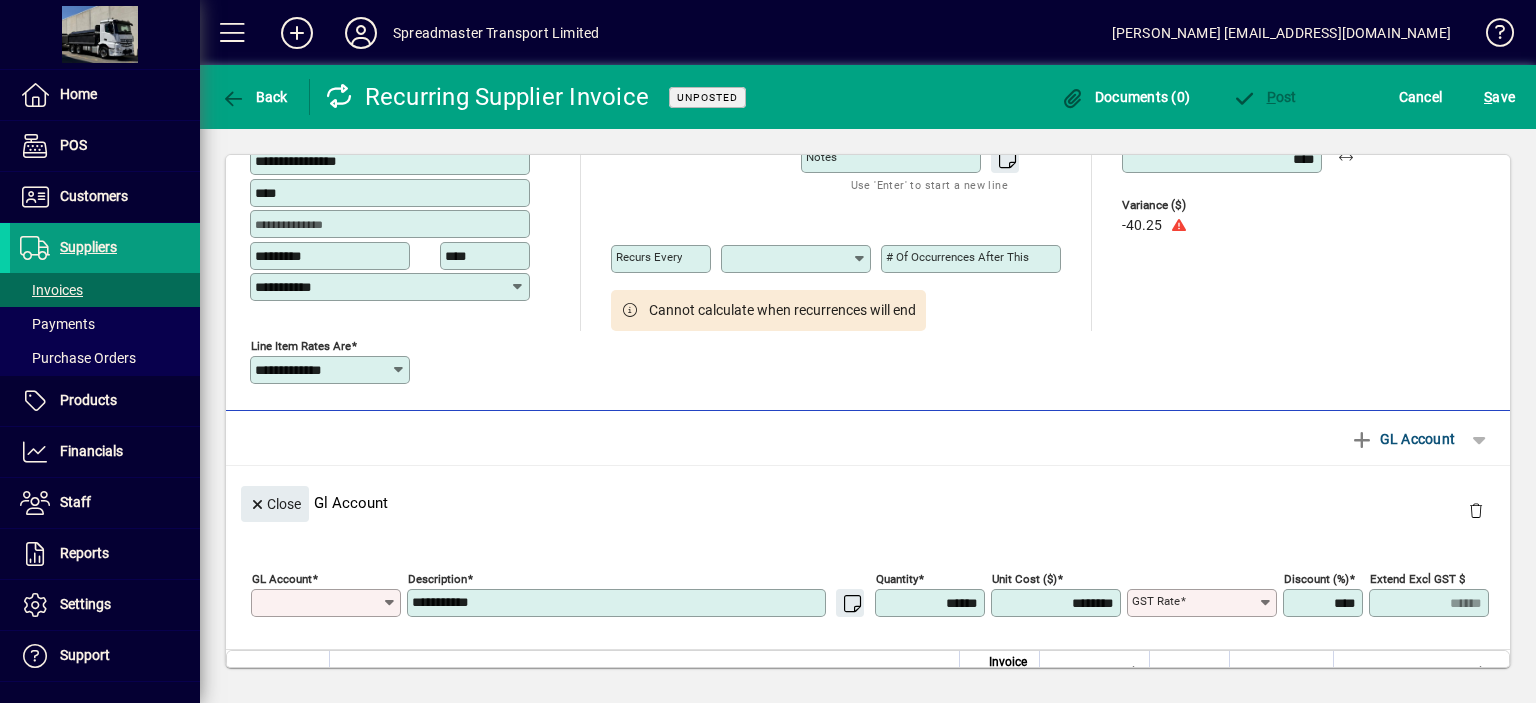 type on "****" 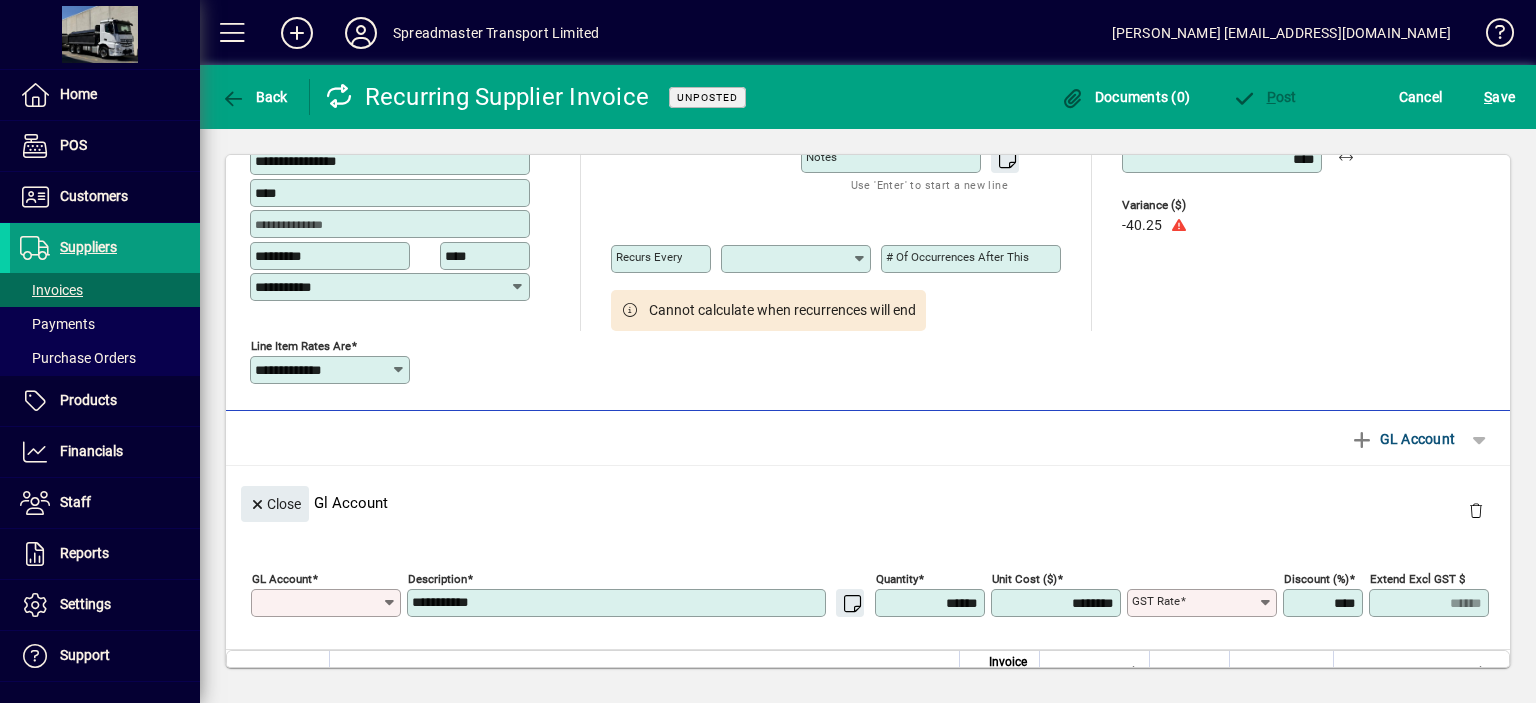 type on "********" 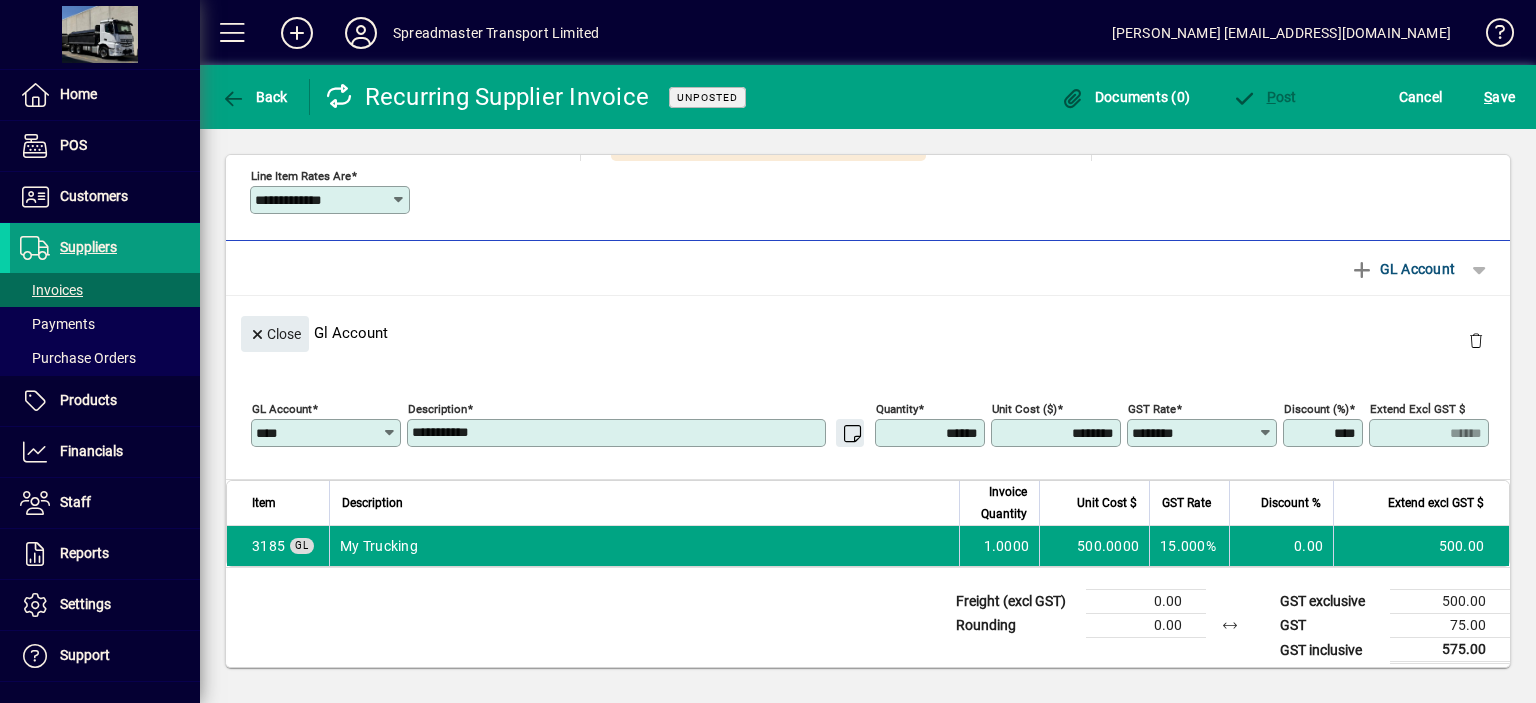 scroll, scrollTop: 395, scrollLeft: 0, axis: vertical 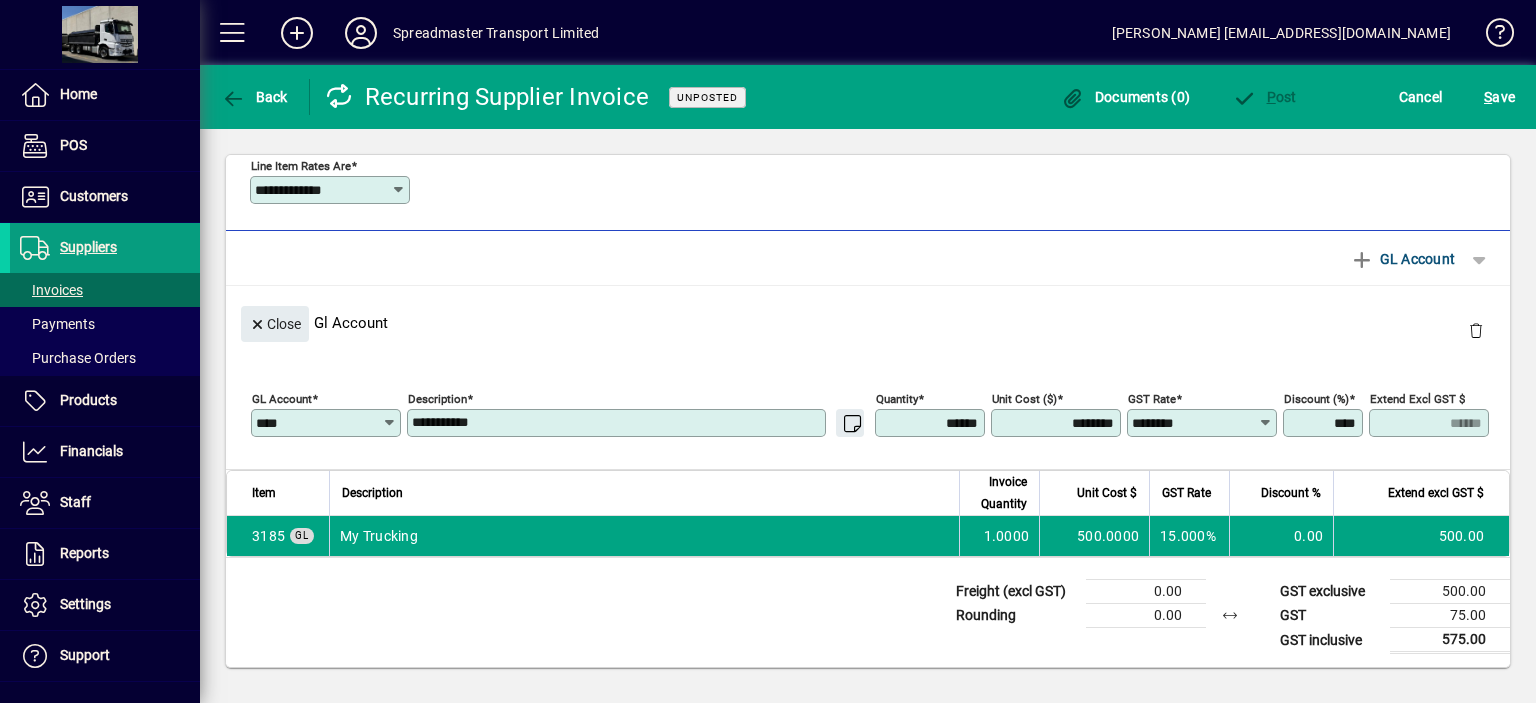 click on "********" at bounding box center [1058, 423] 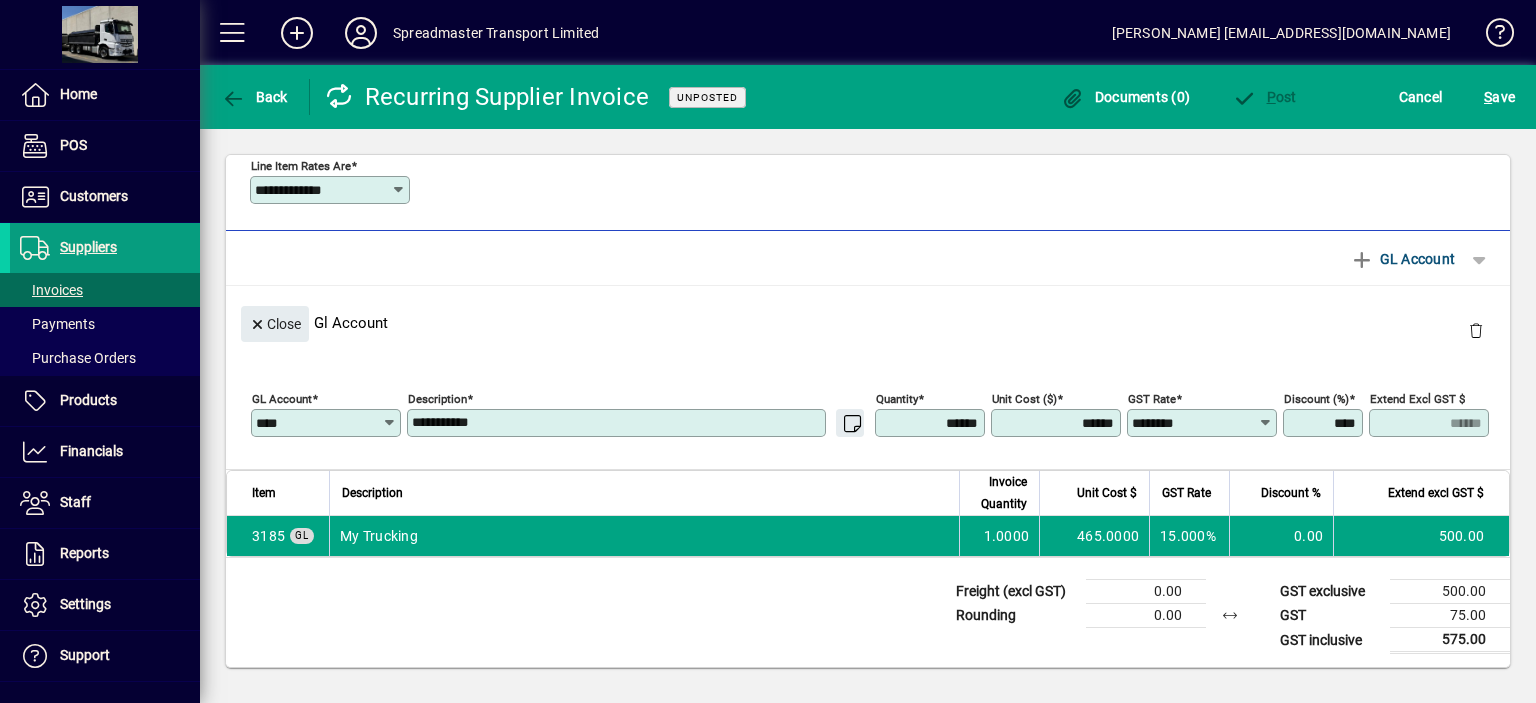 type on "********" 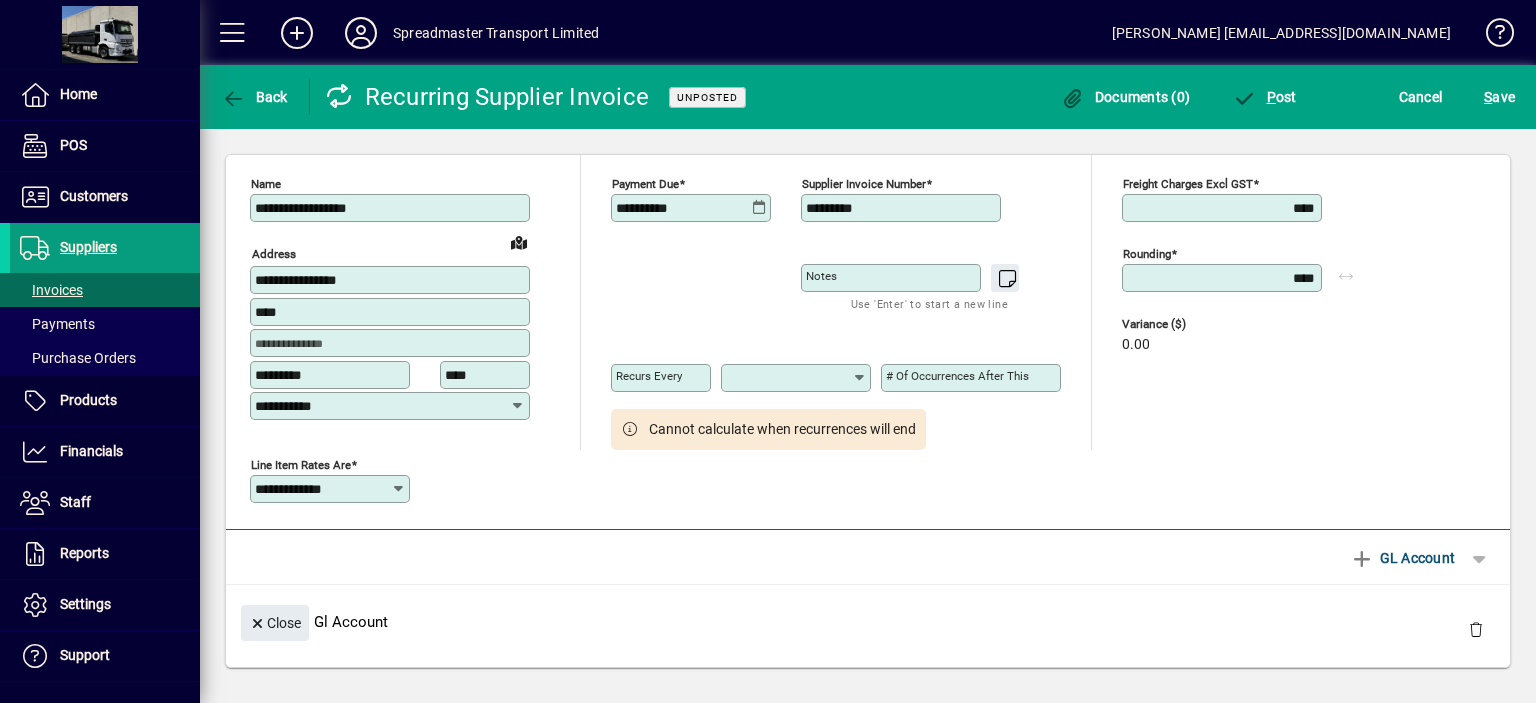 scroll, scrollTop: 0, scrollLeft: 0, axis: both 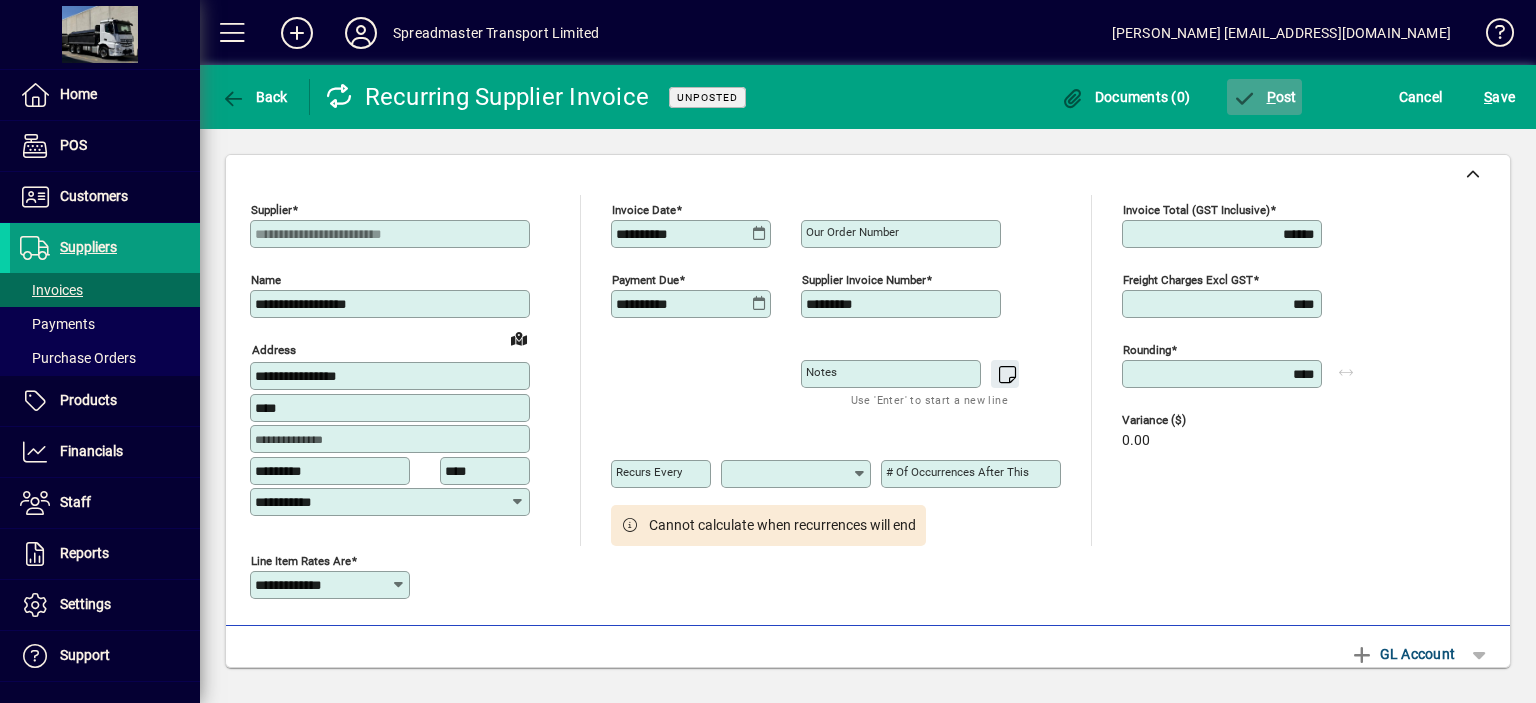 click on "P ost" 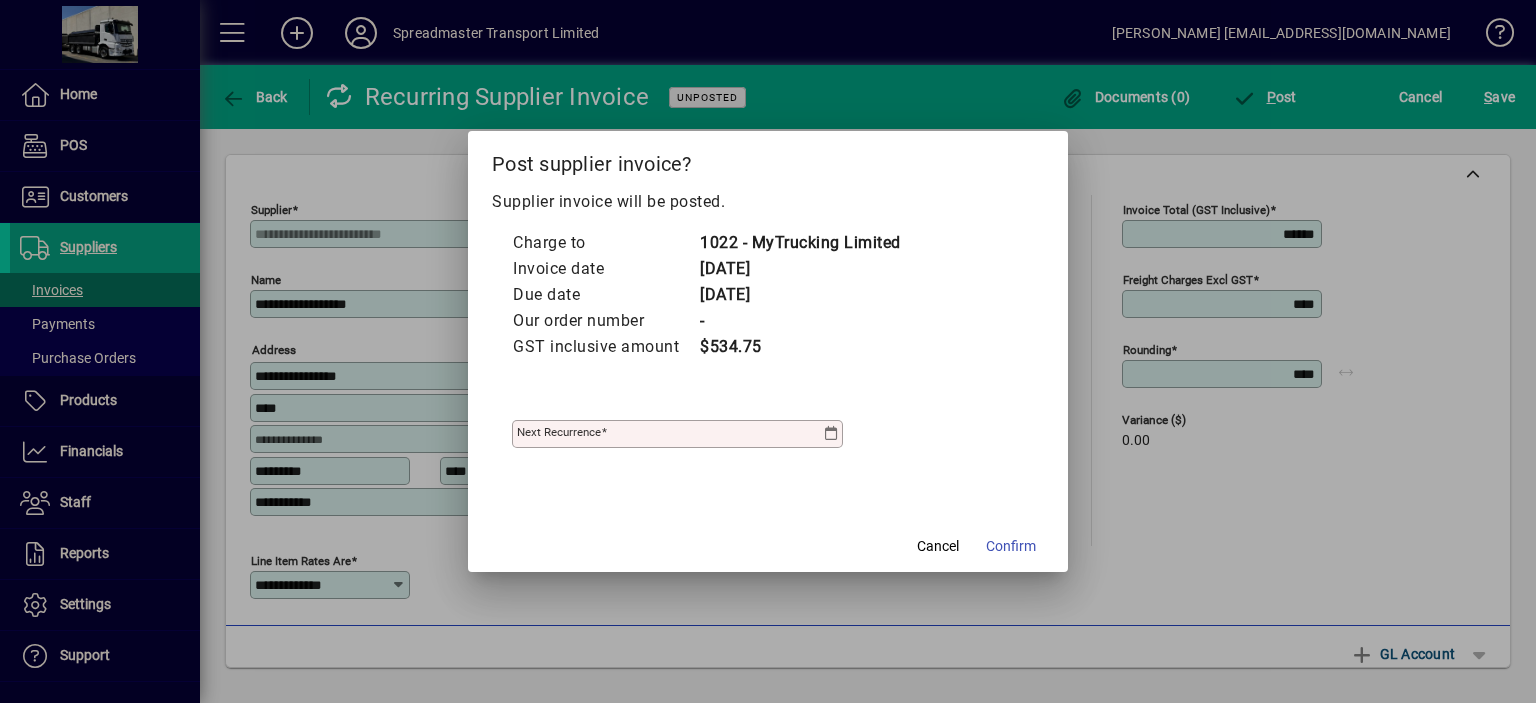click at bounding box center [831, 434] 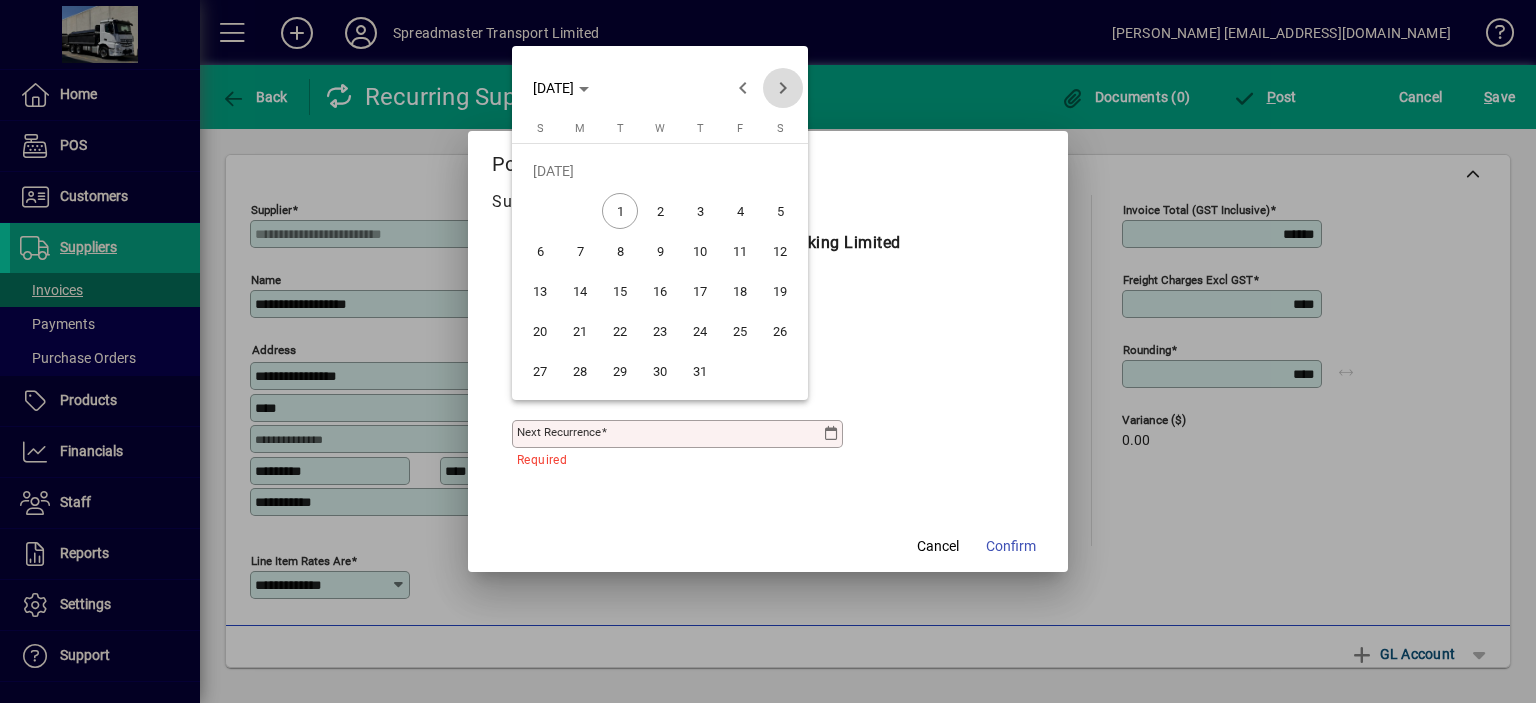 click at bounding box center [783, 88] 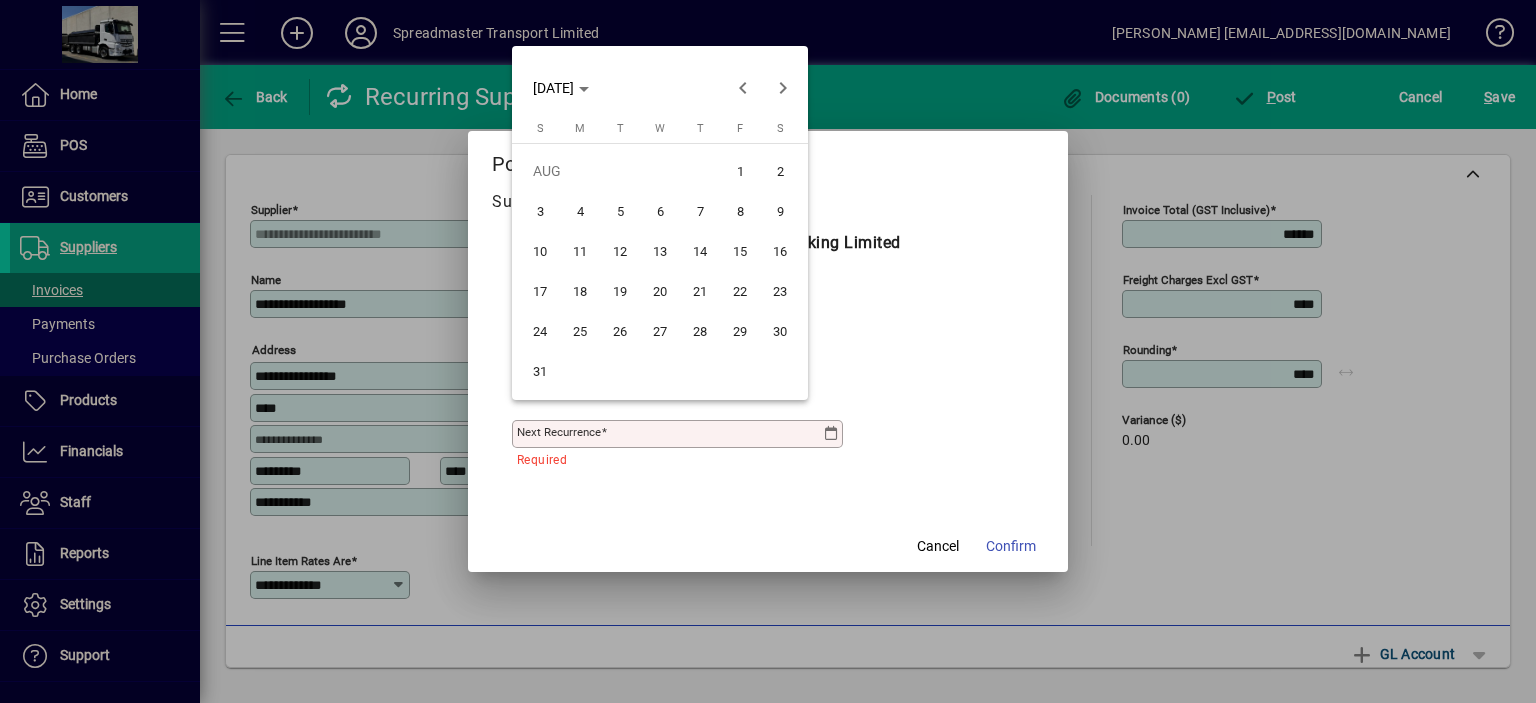 click on "1" at bounding box center [740, 171] 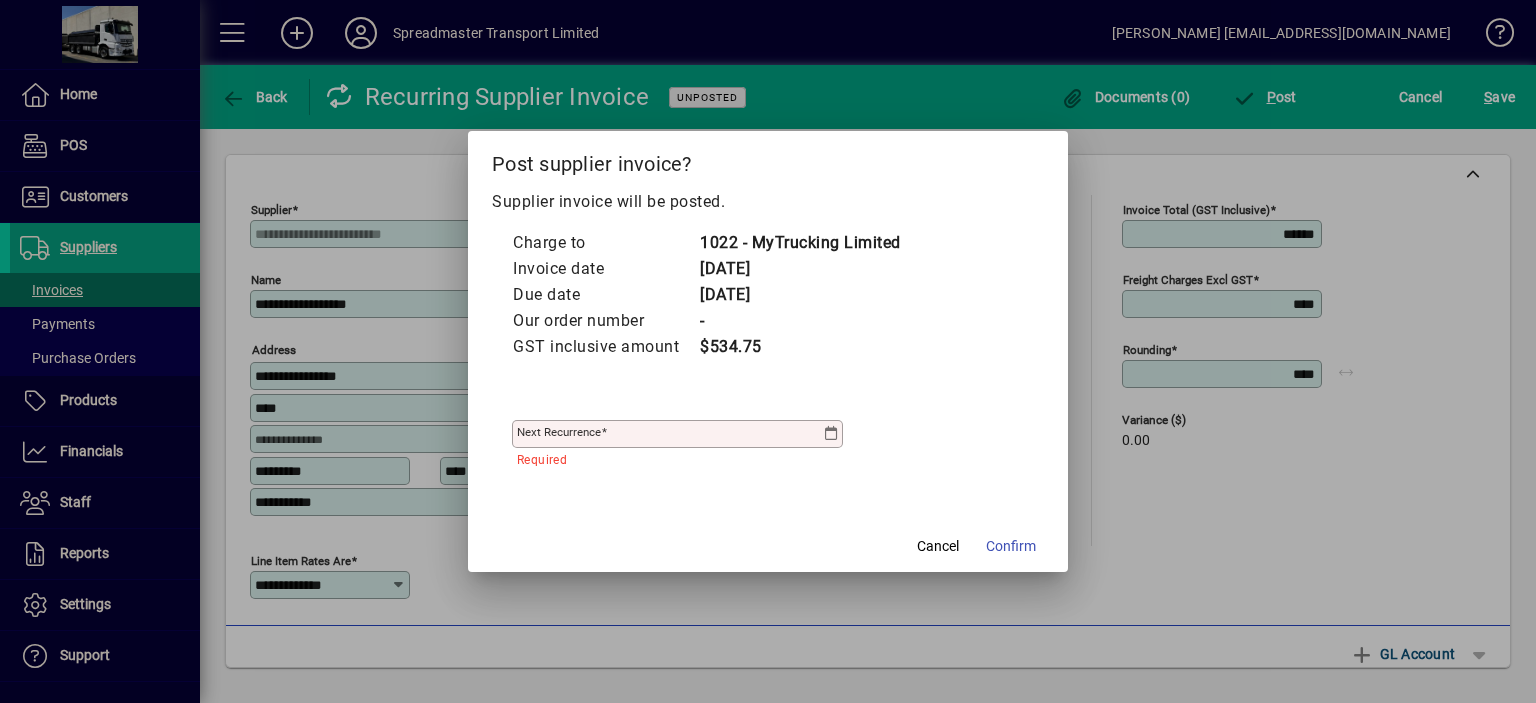type on "**********" 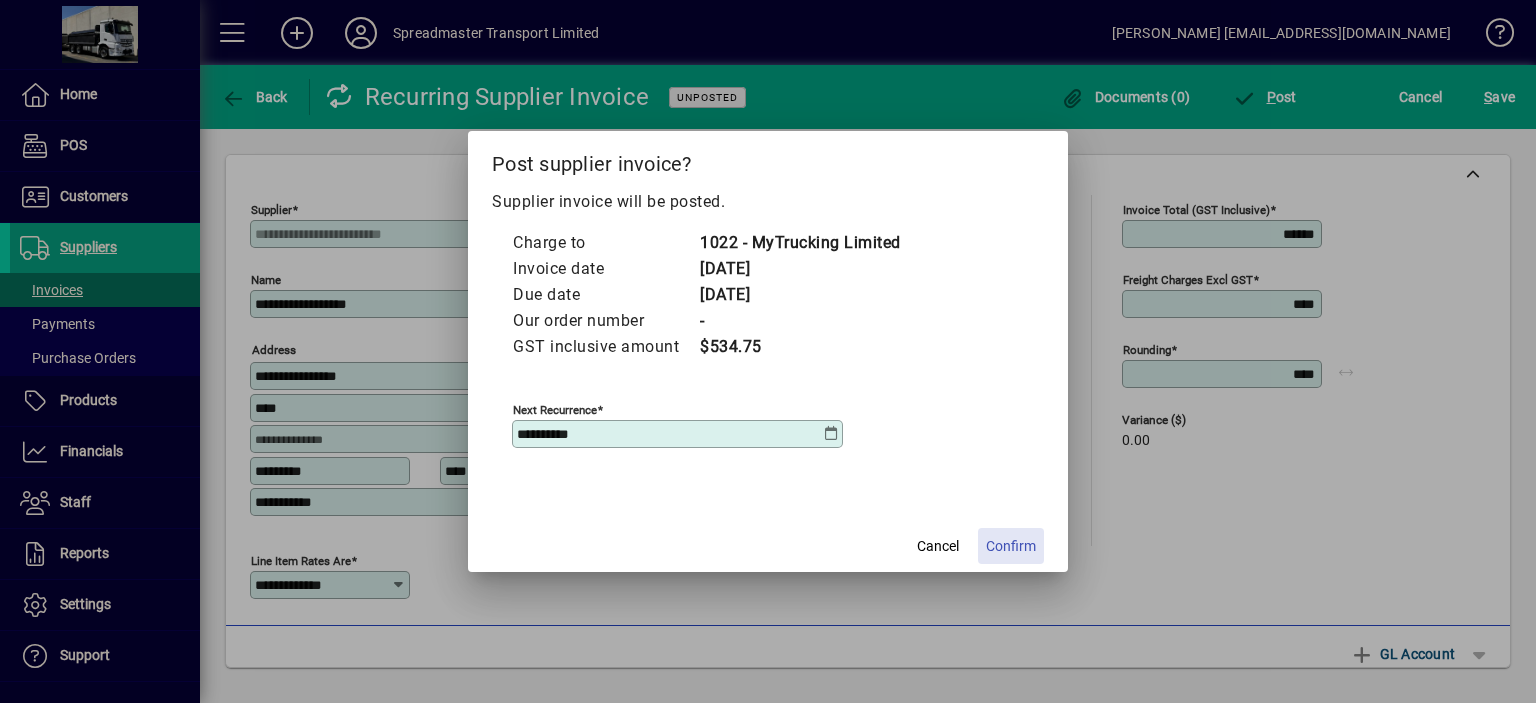 click on "Confirm" 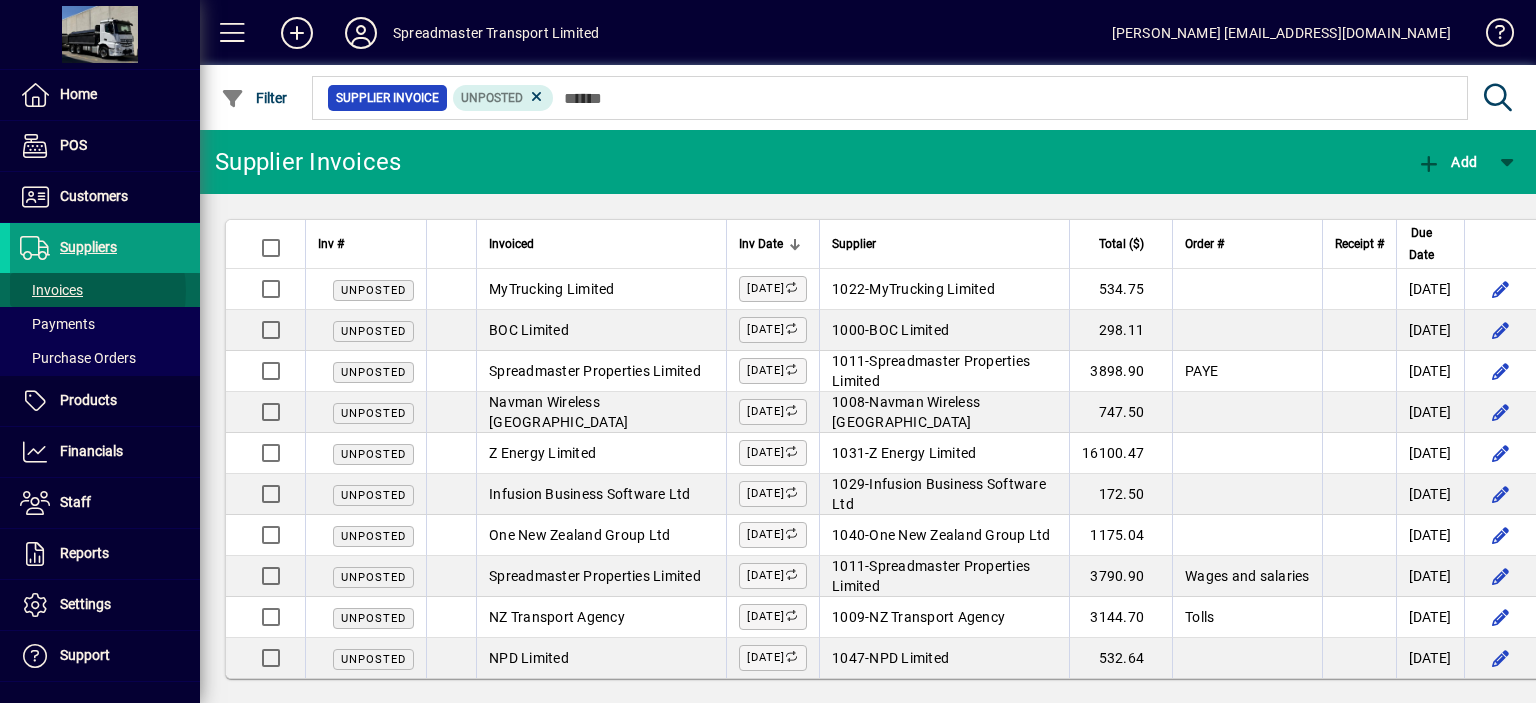 click on "Invoices" at bounding box center [51, 290] 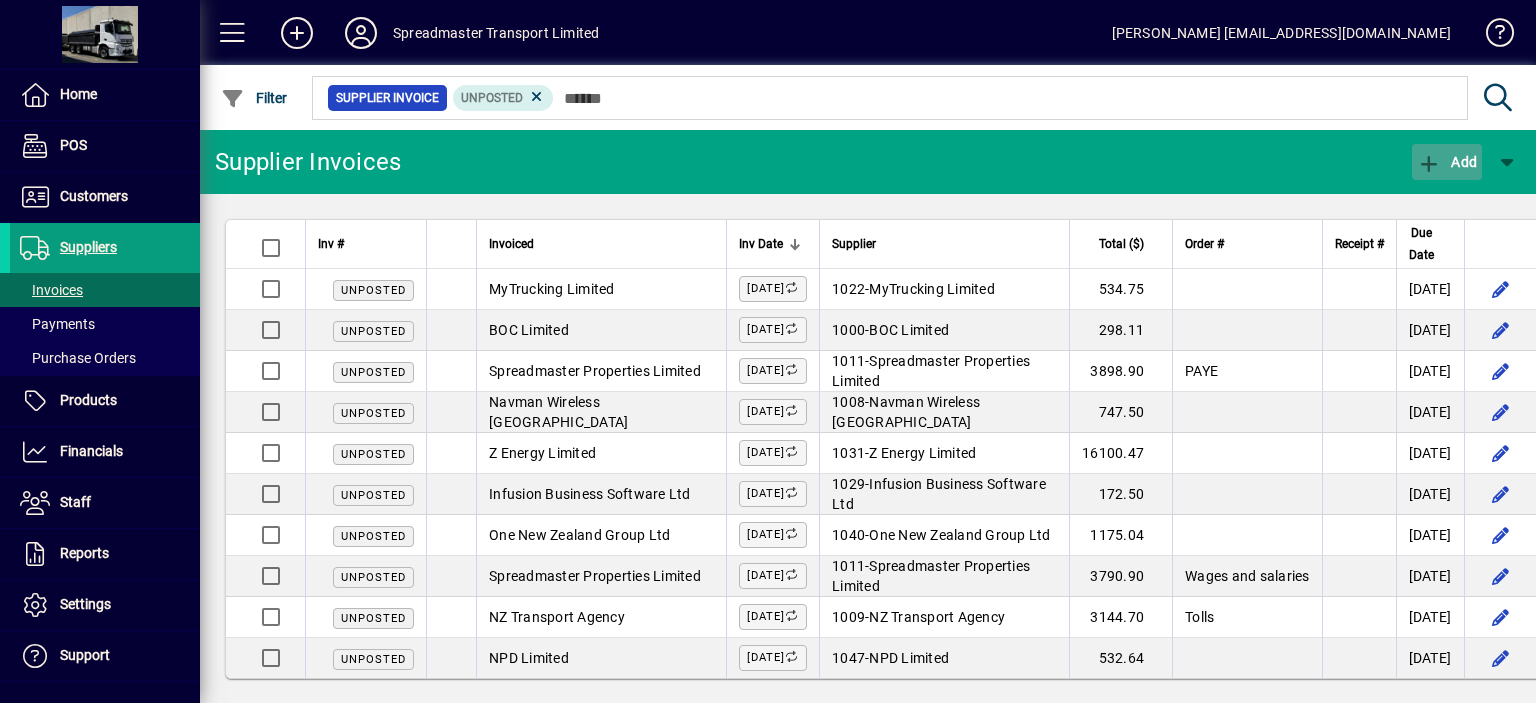 click on "Add" 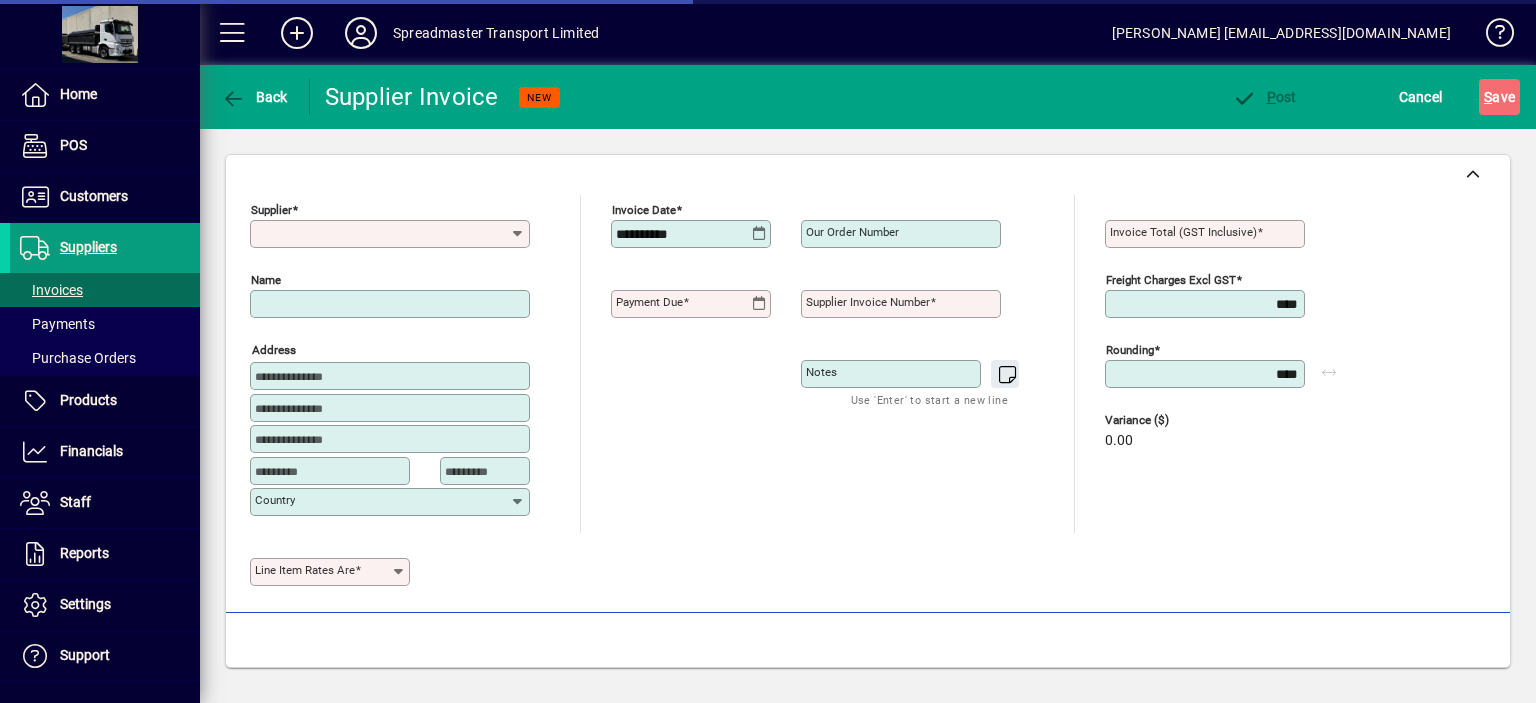 type on "**********" 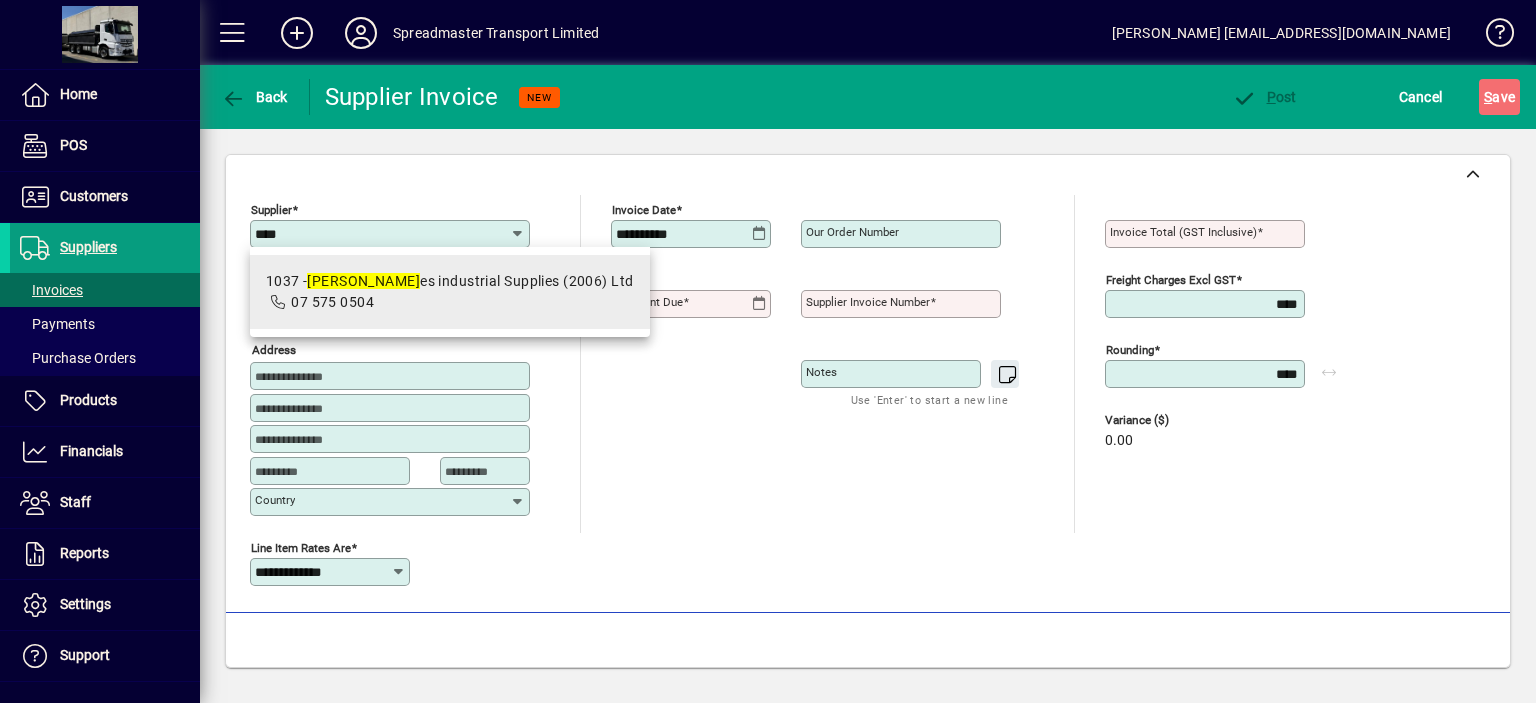 click on "1037 -  Holm es industrial Supplies (2006) Ltd" at bounding box center [450, 281] 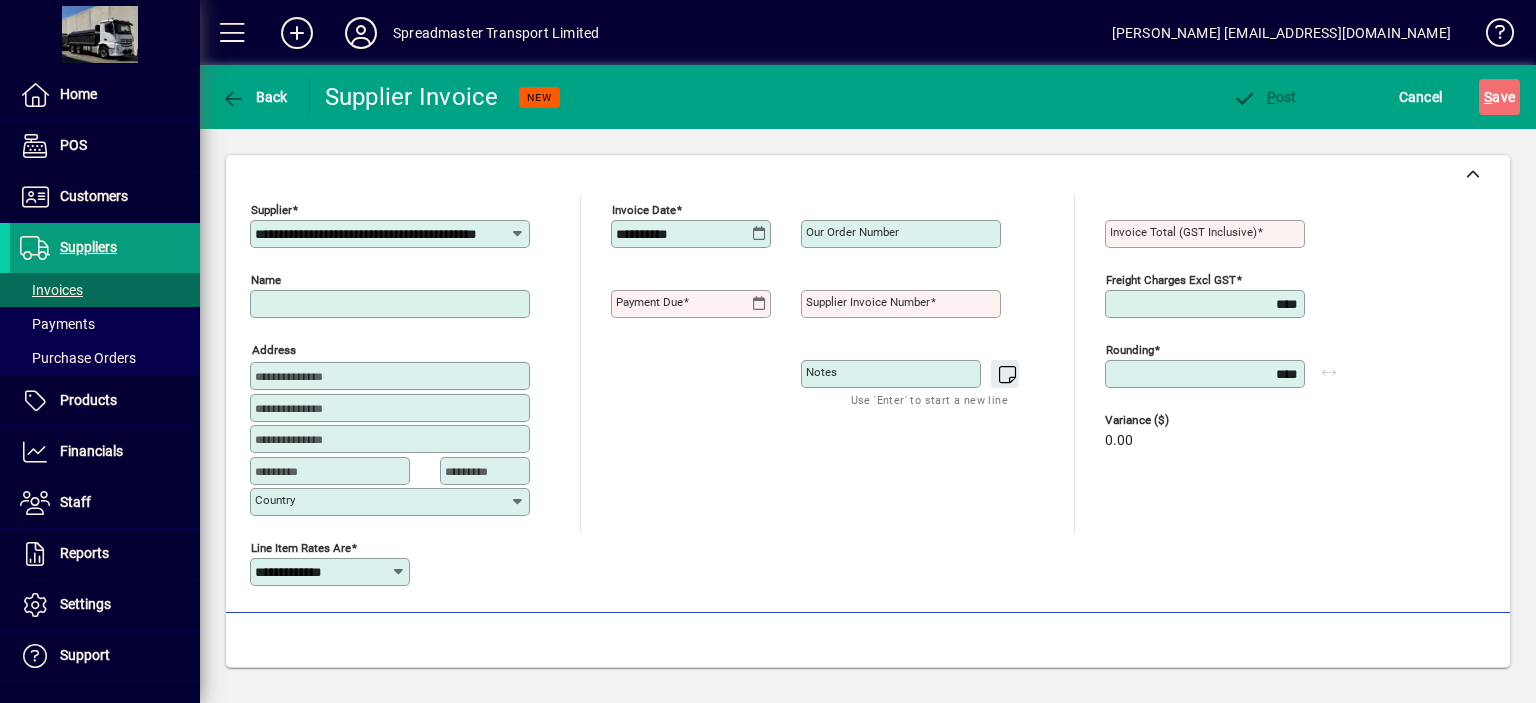 scroll, scrollTop: 0, scrollLeft: 35, axis: horizontal 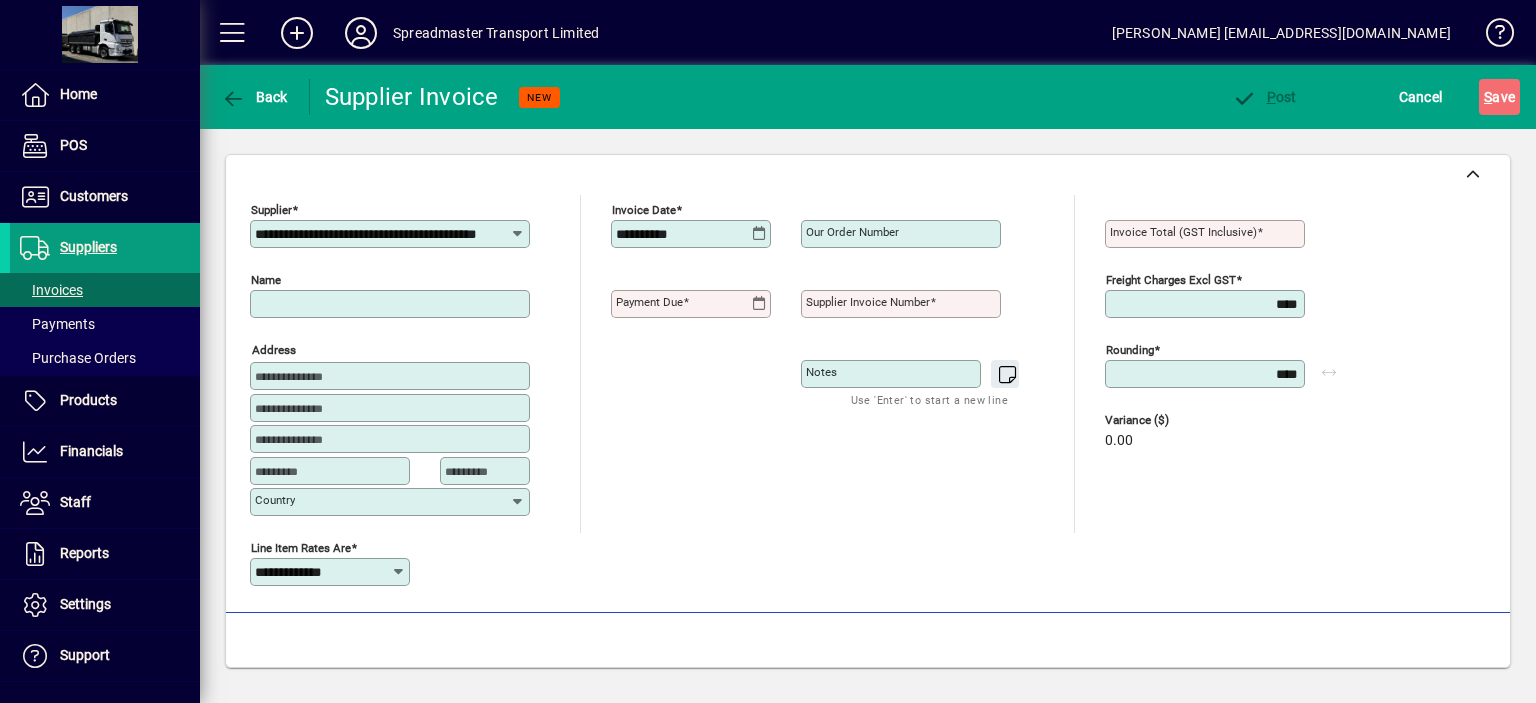 type on "**********" 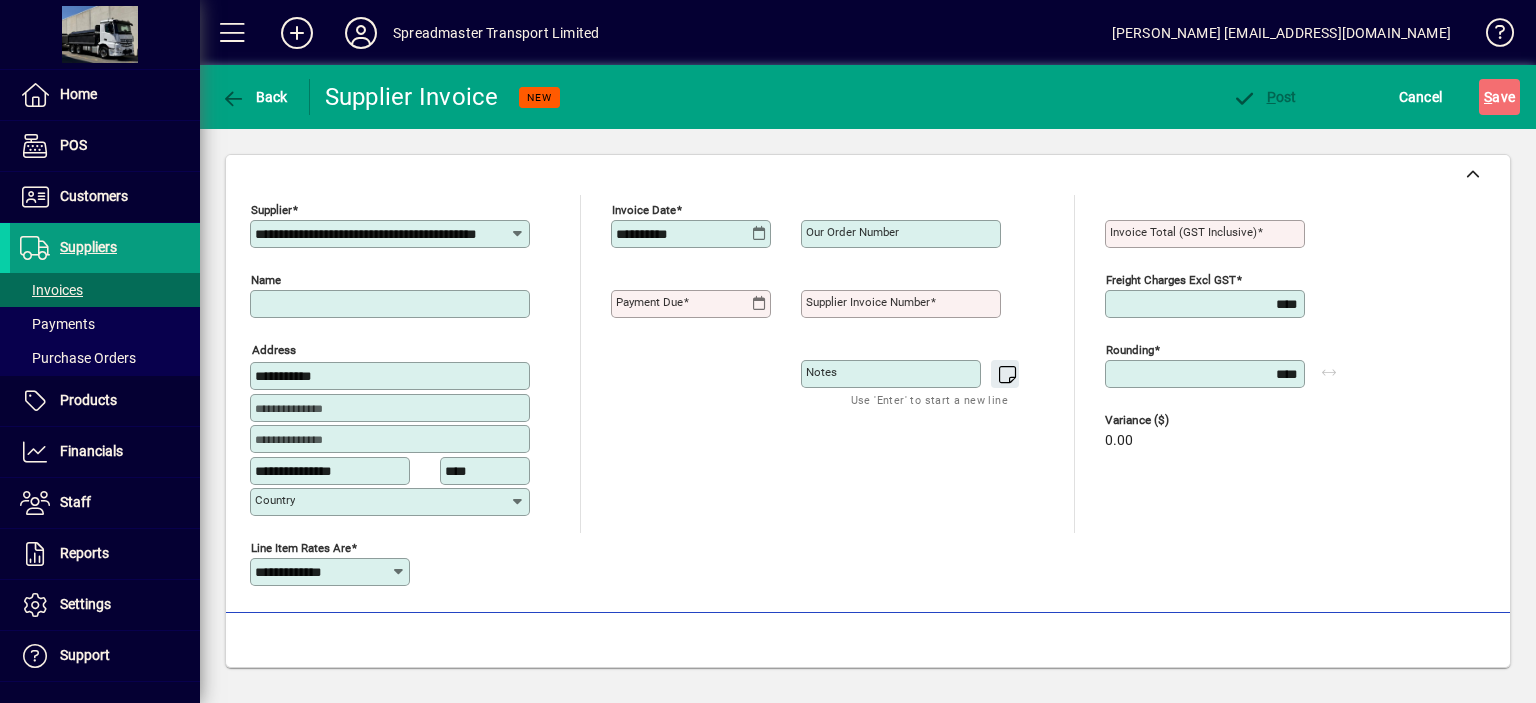 type on "**********" 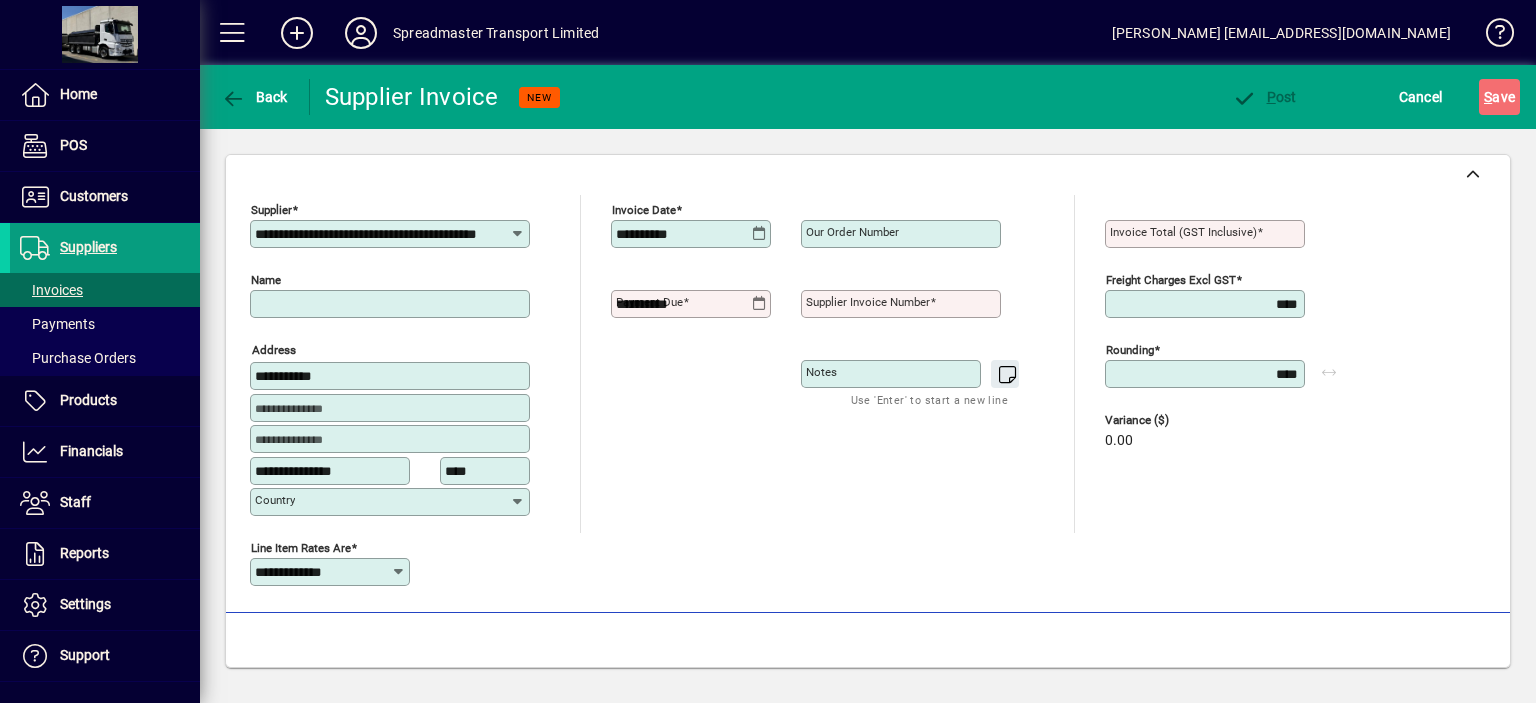type on "**********" 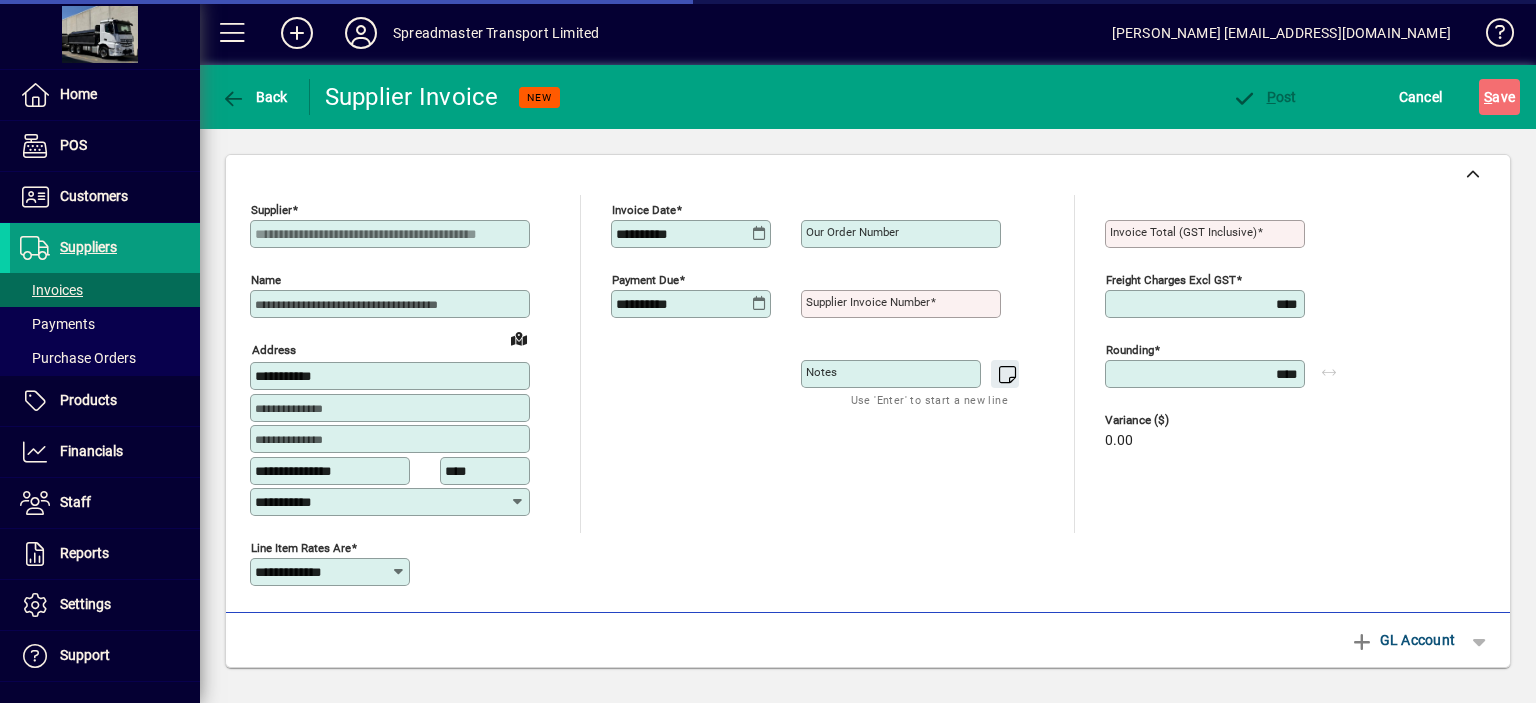type on "****" 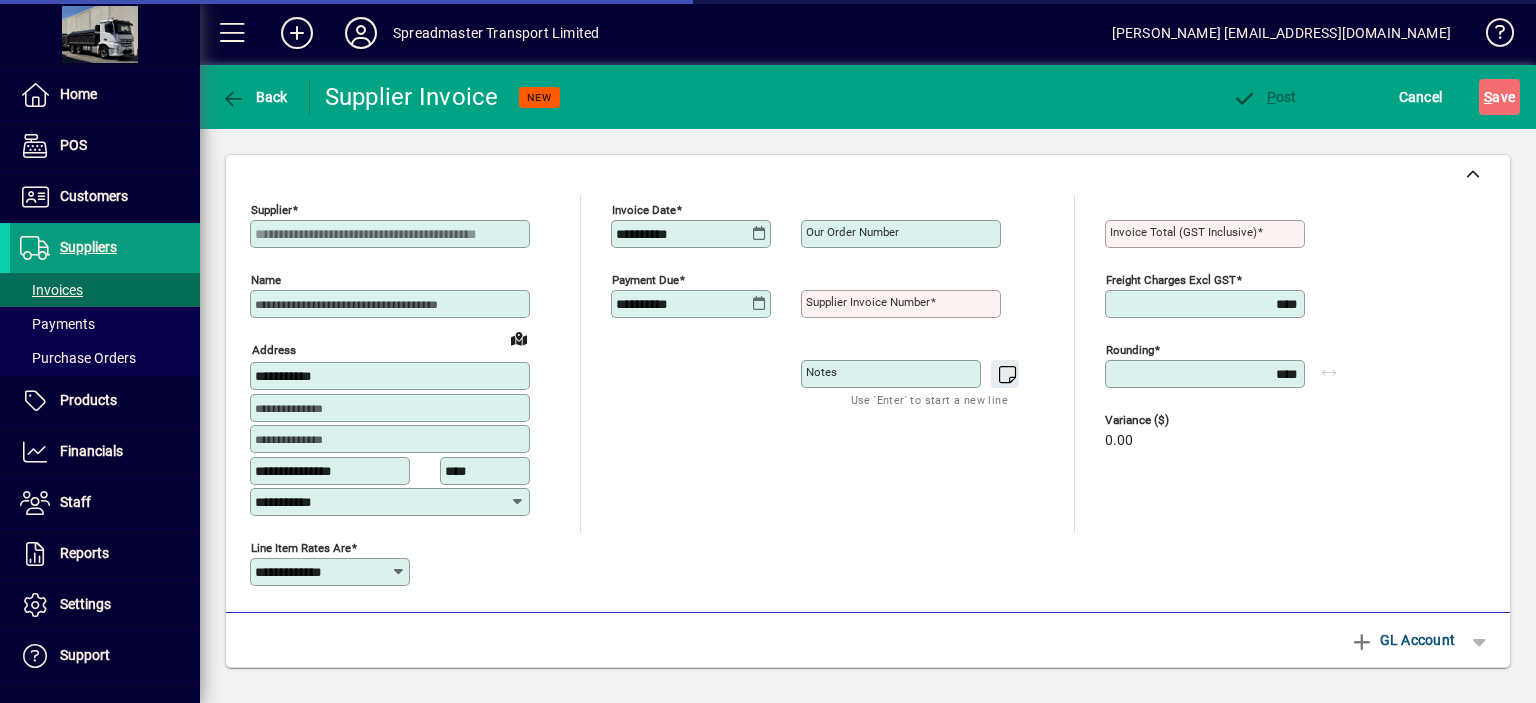 type on "********" 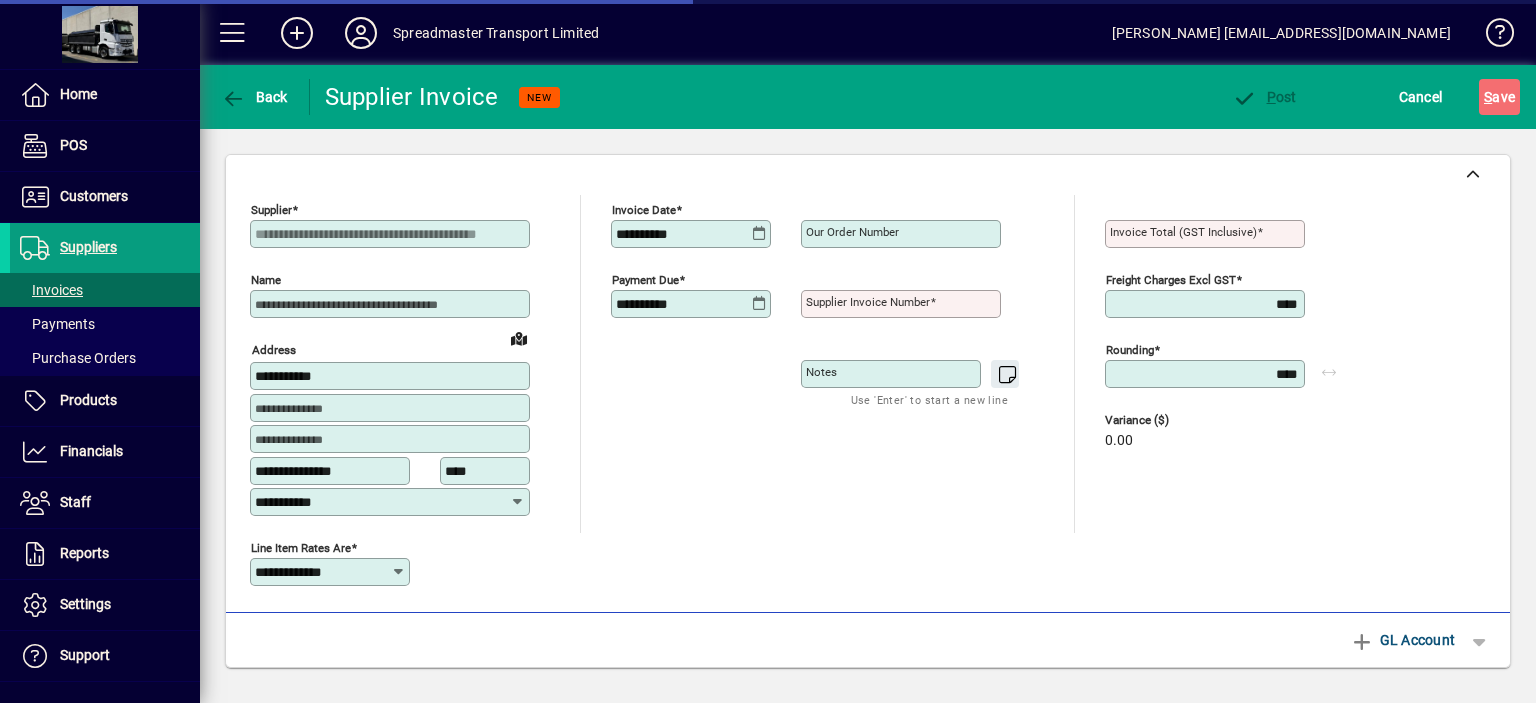 scroll, scrollTop: 0, scrollLeft: 0, axis: both 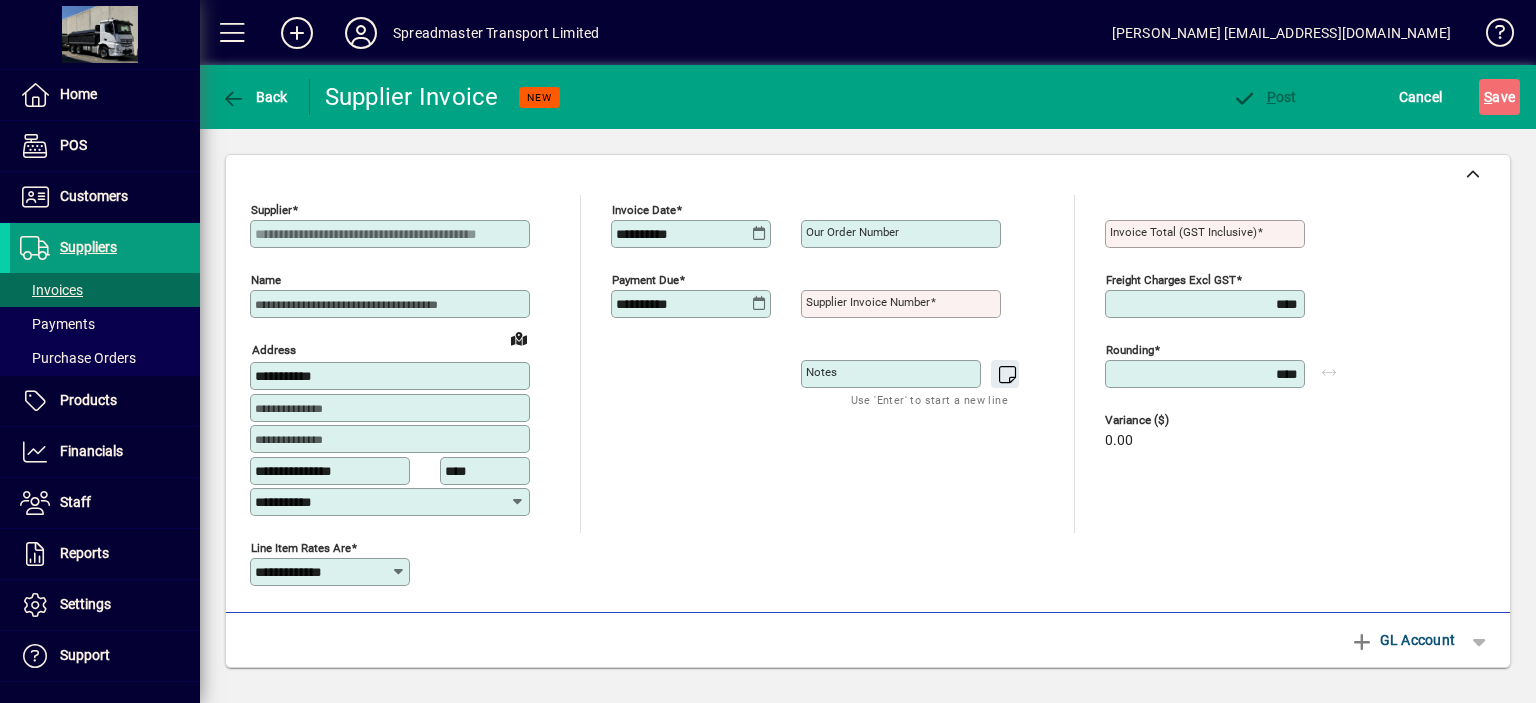 click 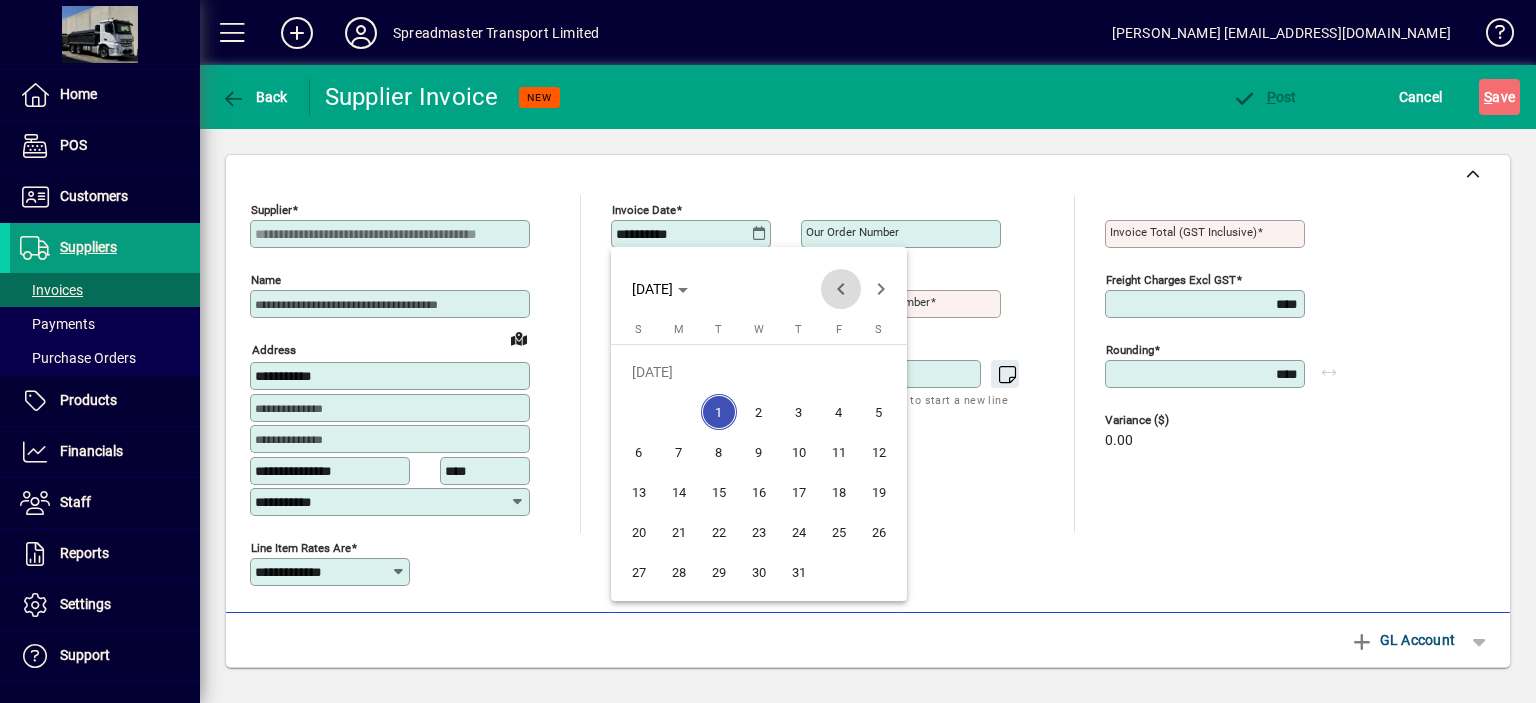 click at bounding box center (841, 289) 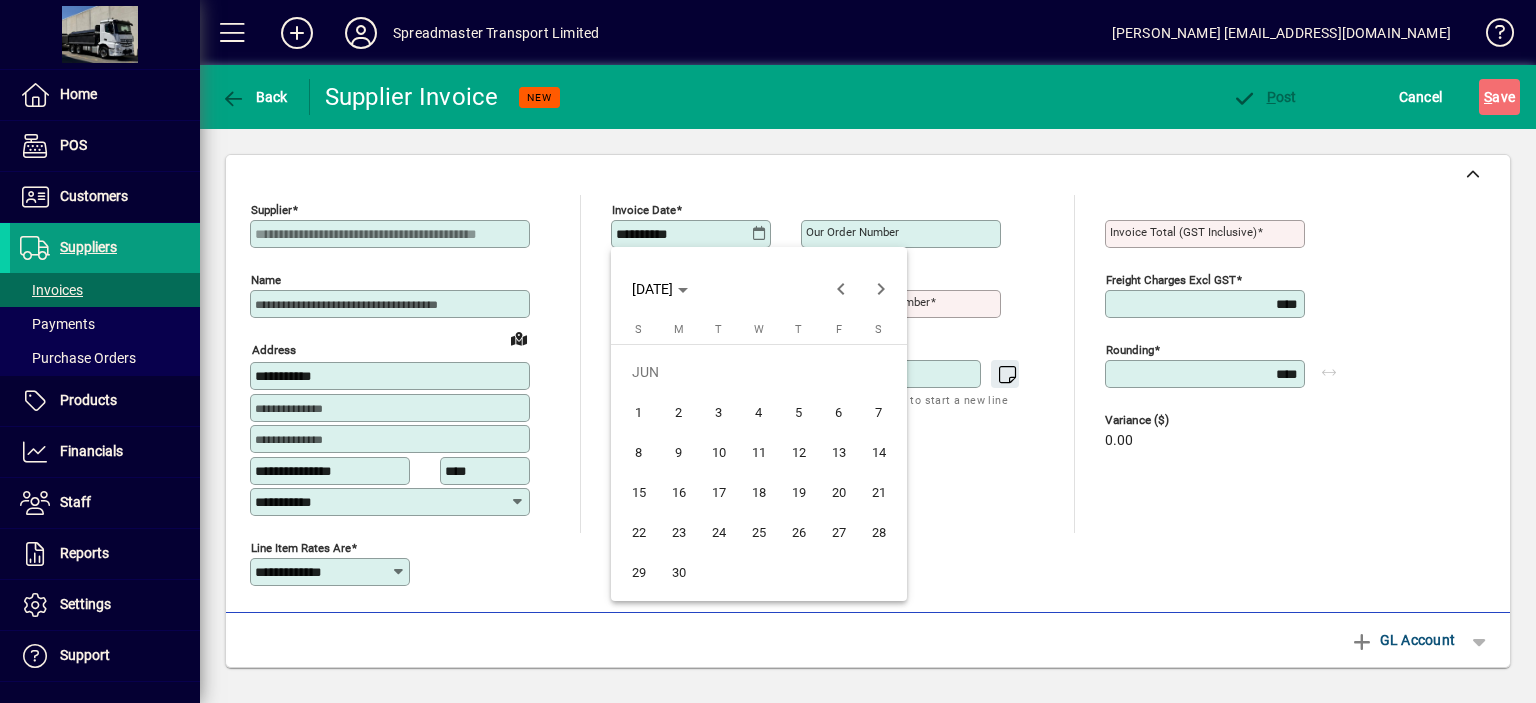 click on "9" at bounding box center (679, 452) 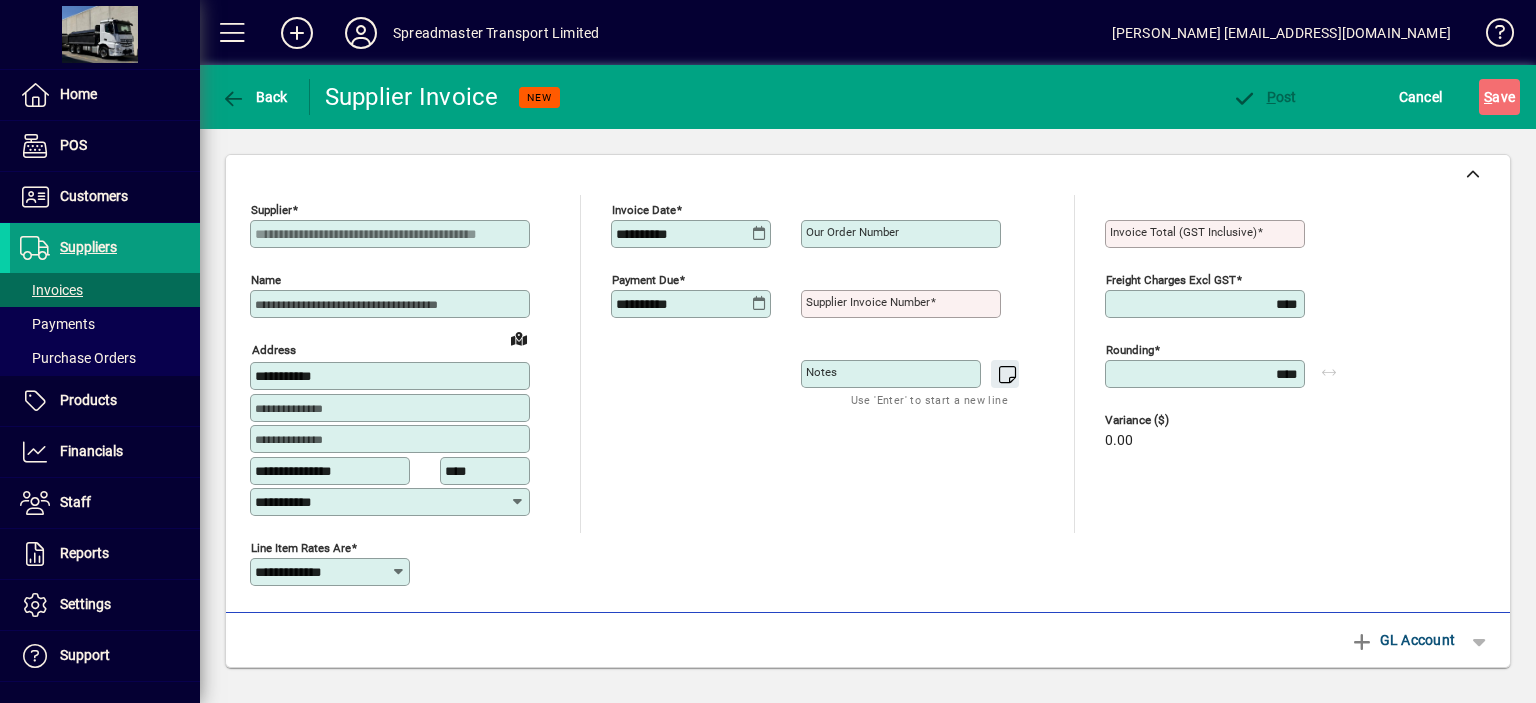 click on "Supplier invoice number" at bounding box center (868, 302) 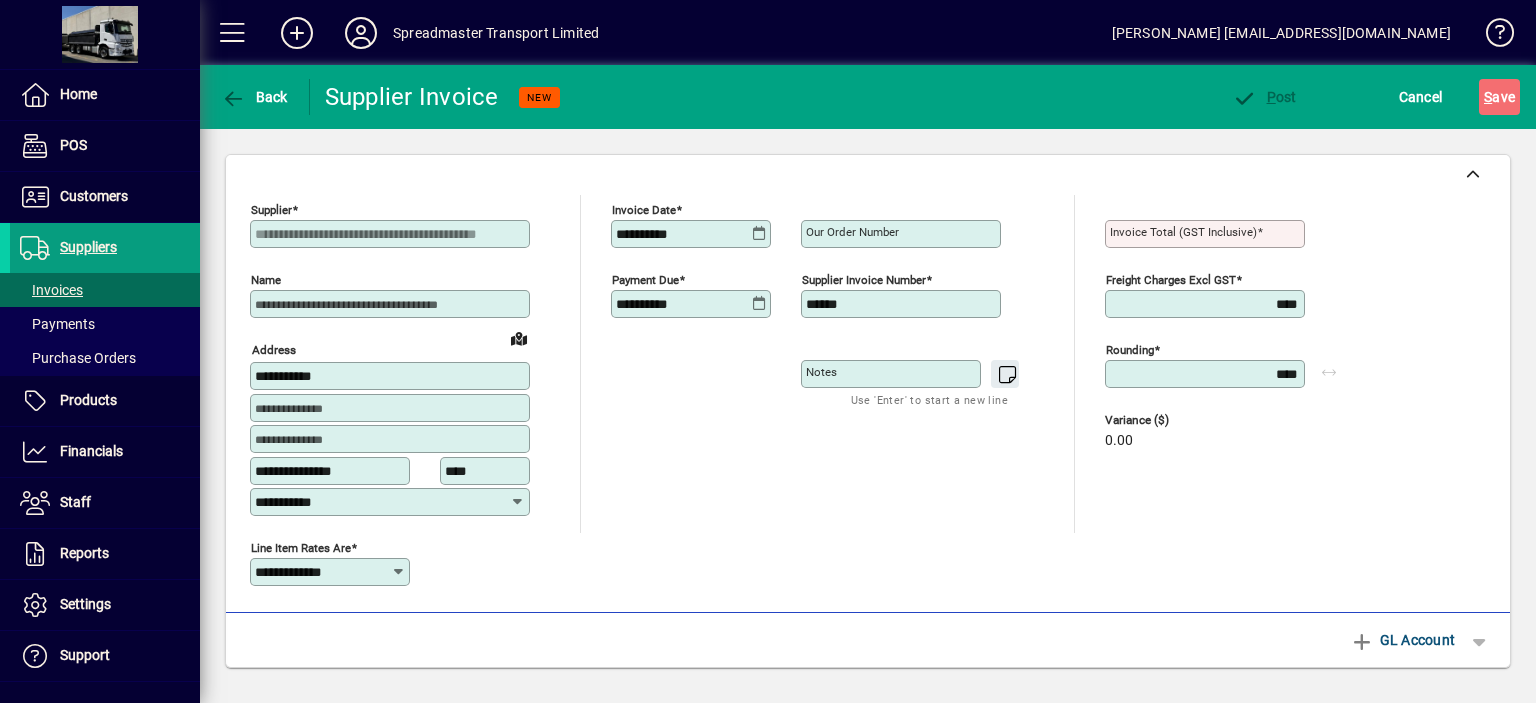 type on "******" 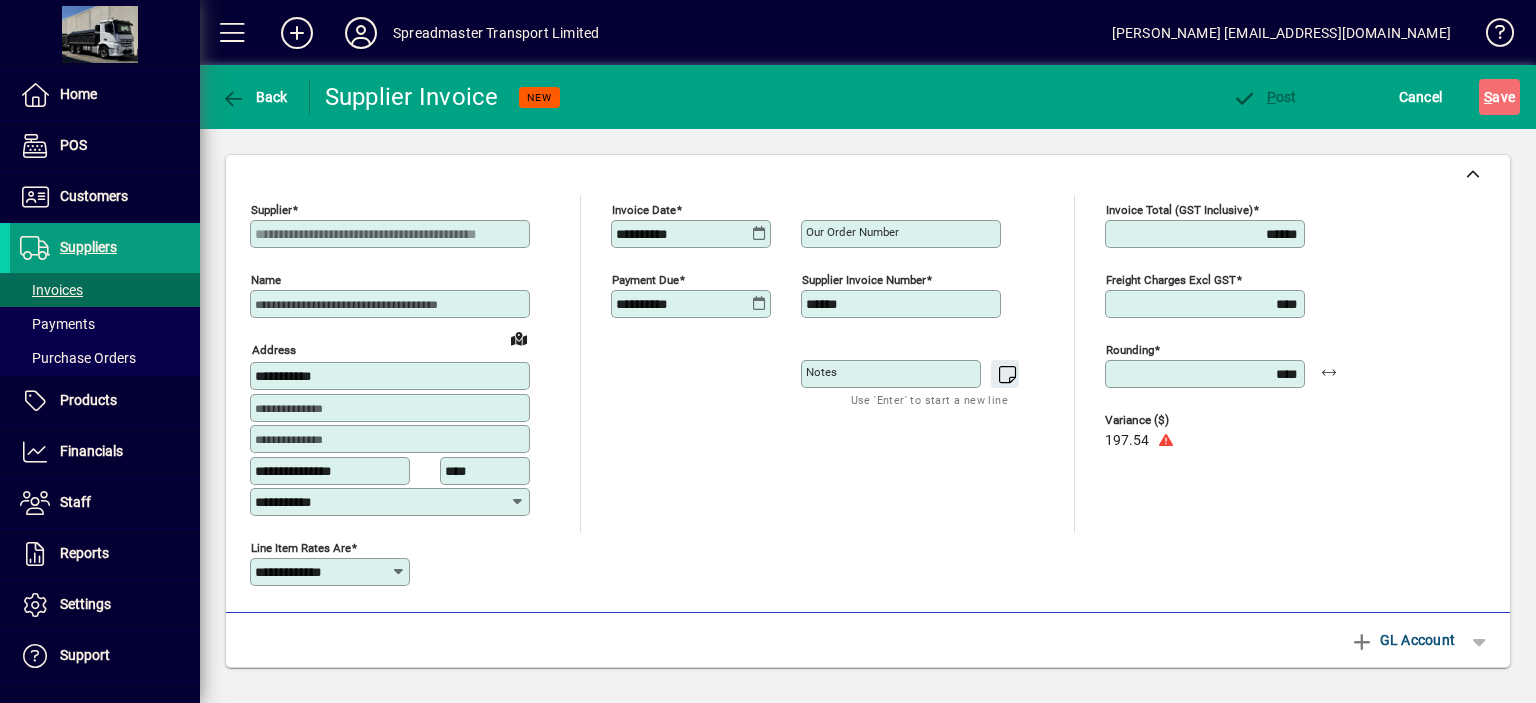 type on "******" 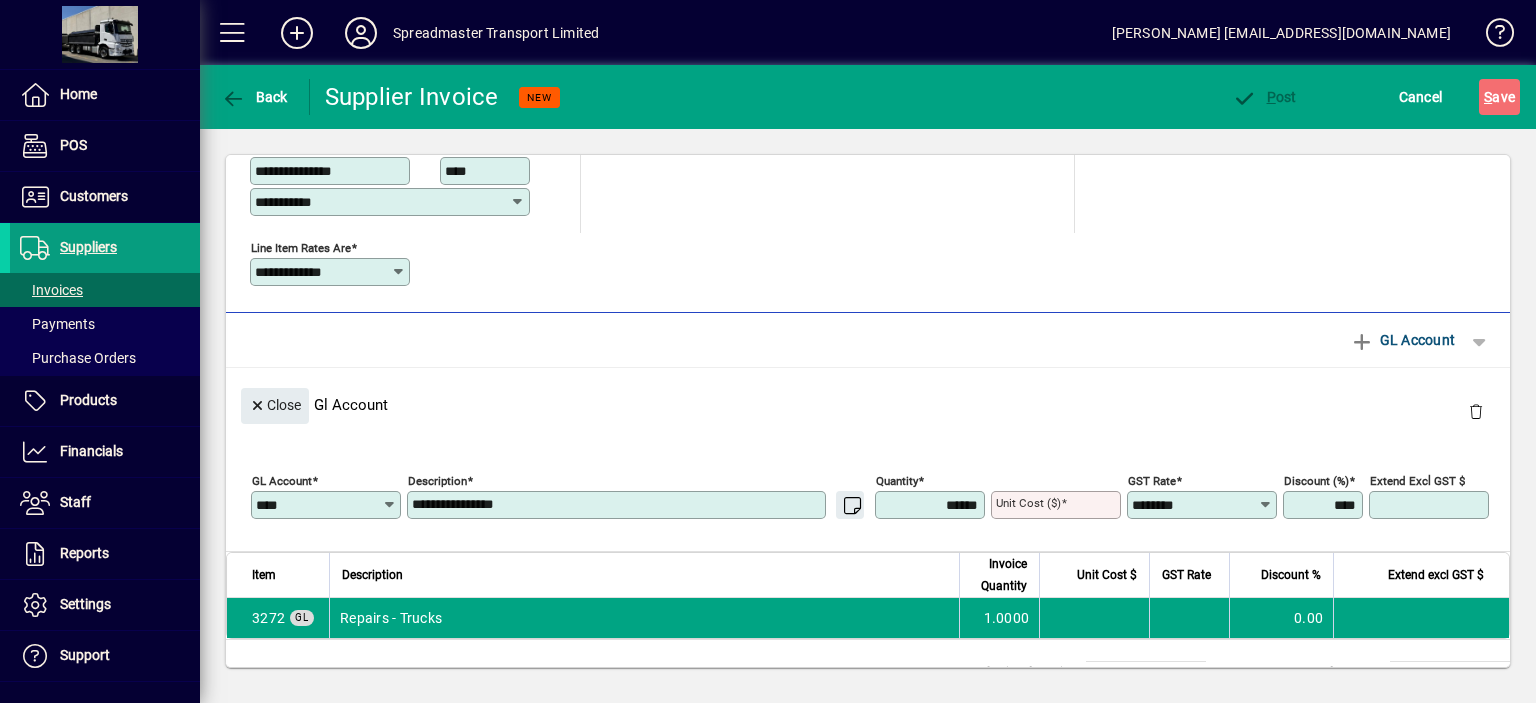 scroll, scrollTop: 380, scrollLeft: 0, axis: vertical 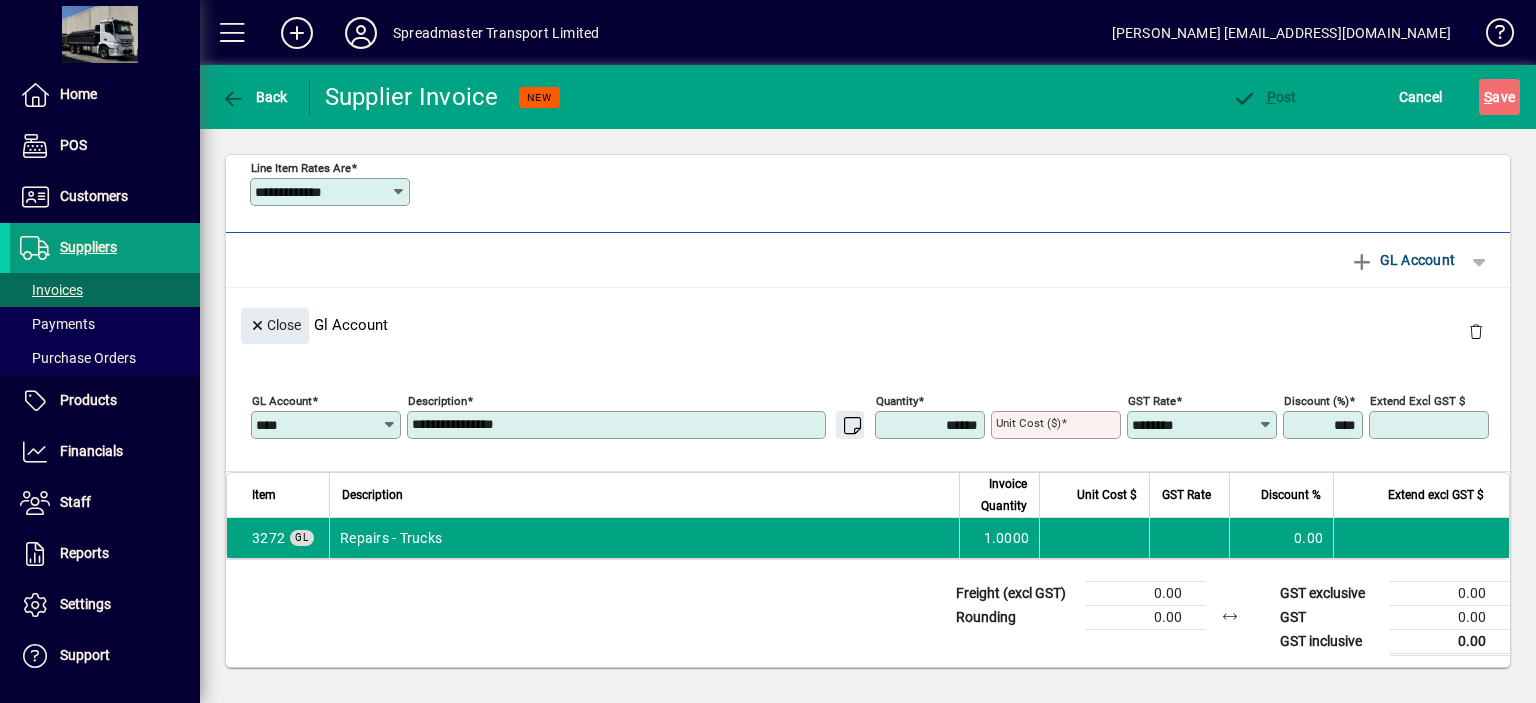 click on "**********" at bounding box center [618, 425] 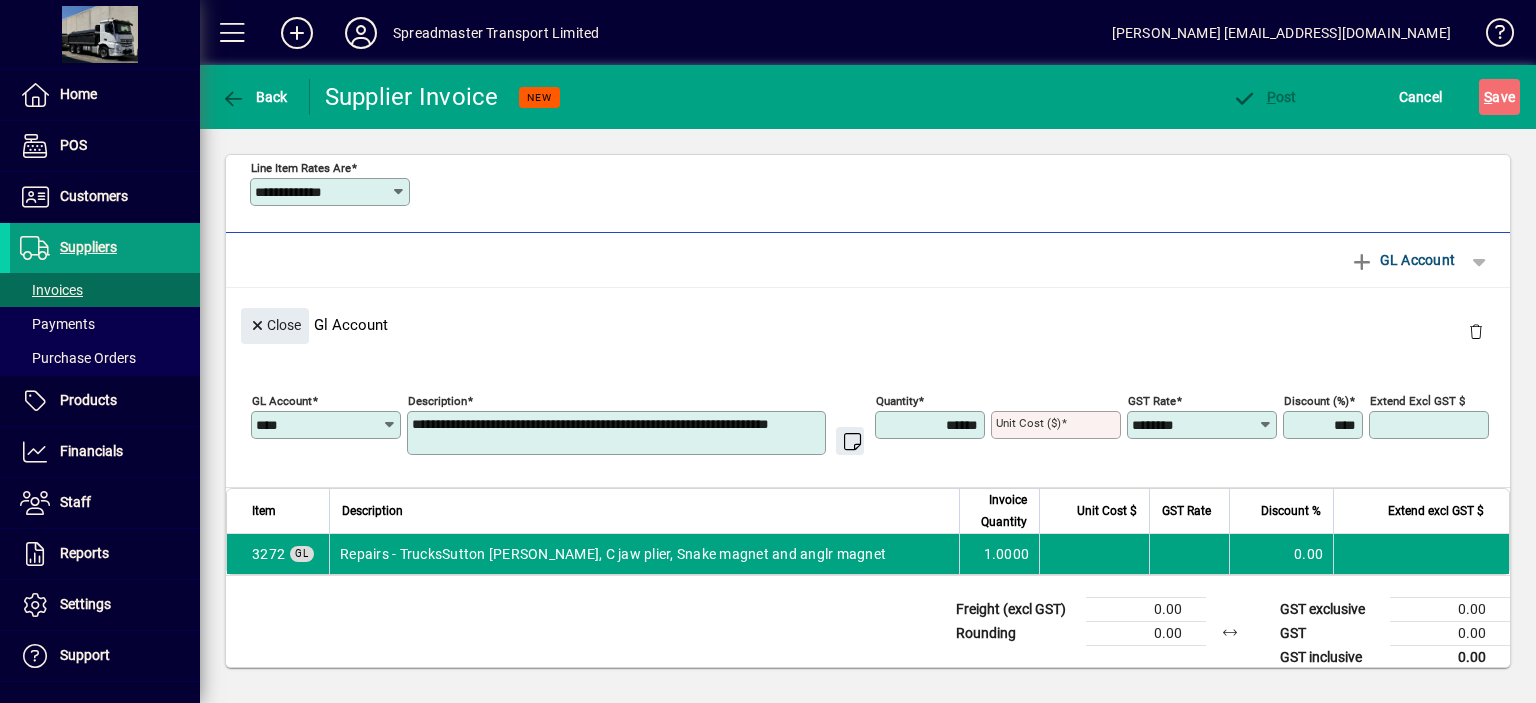 type on "**********" 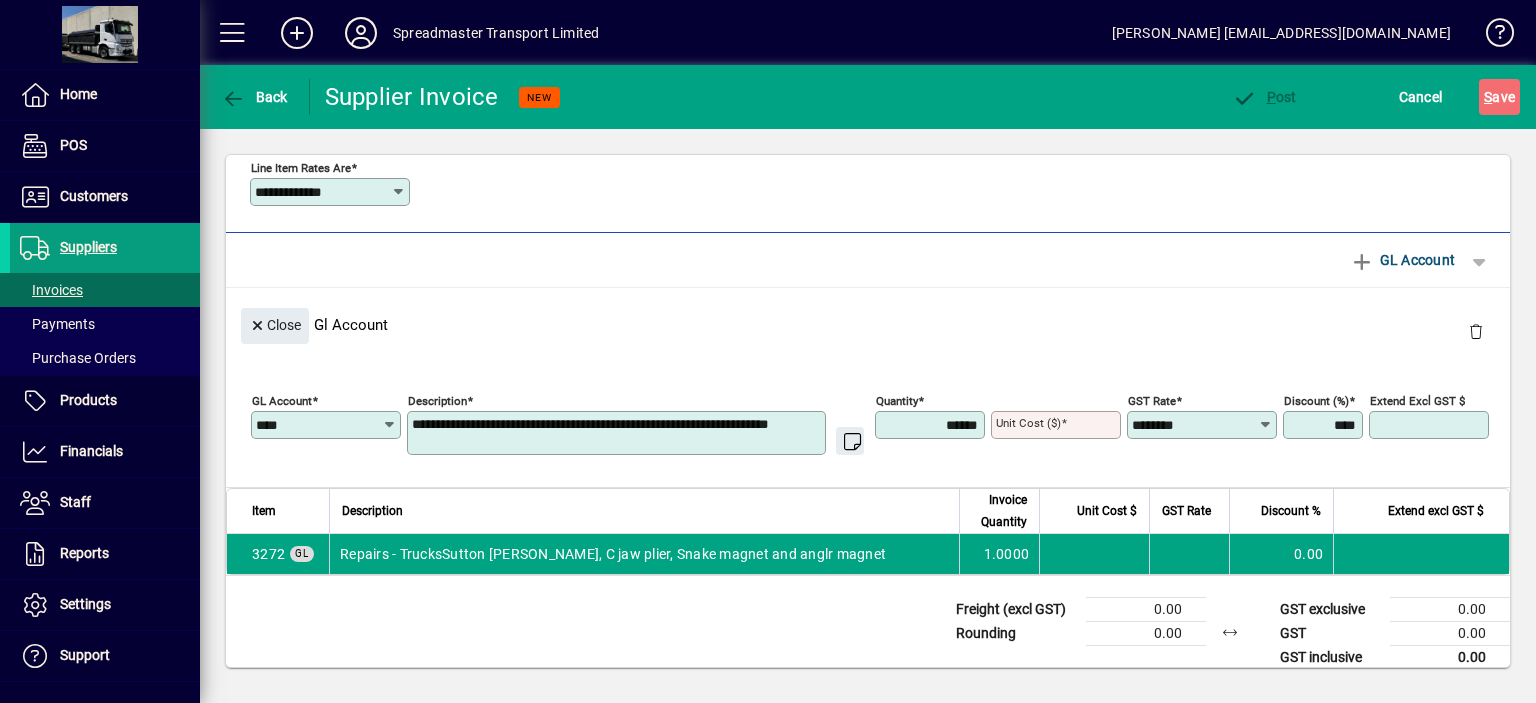type 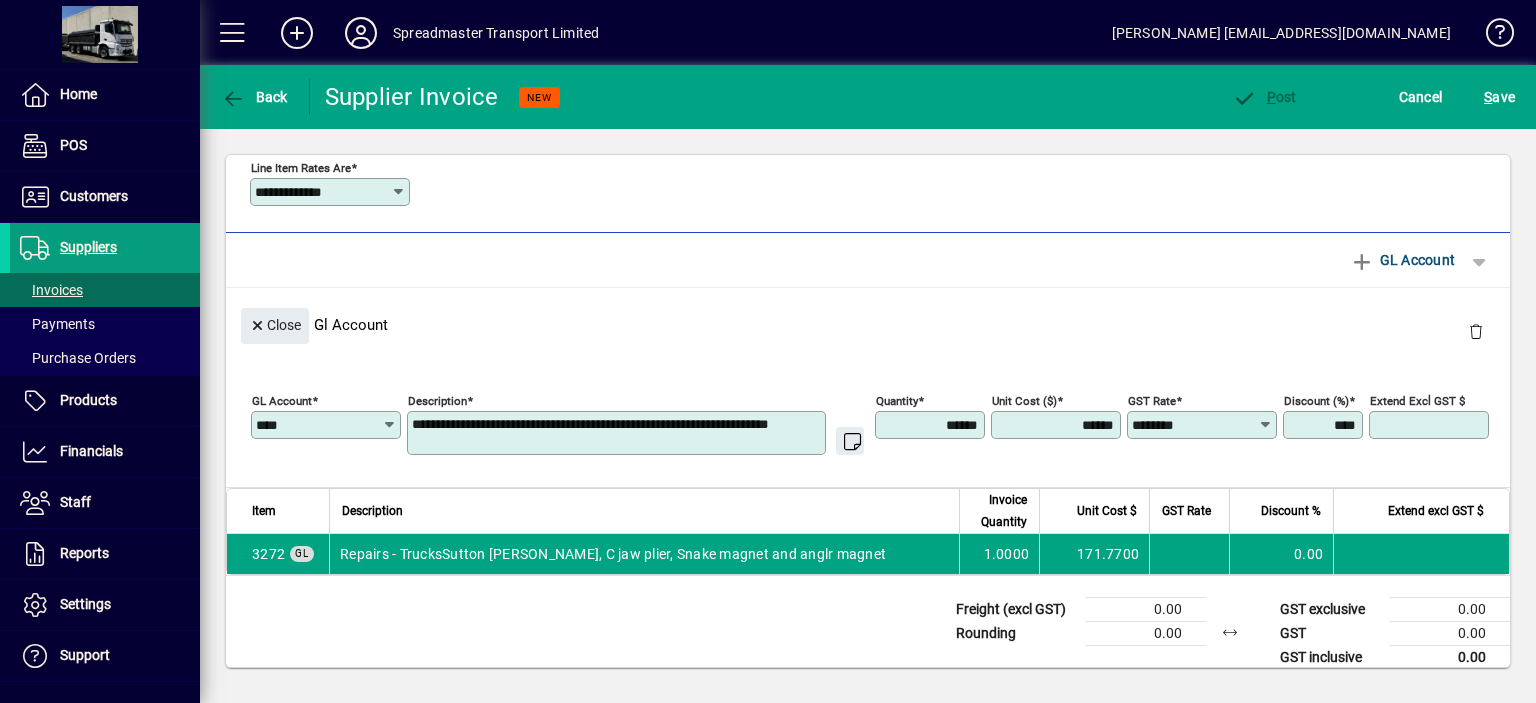 type on "********" 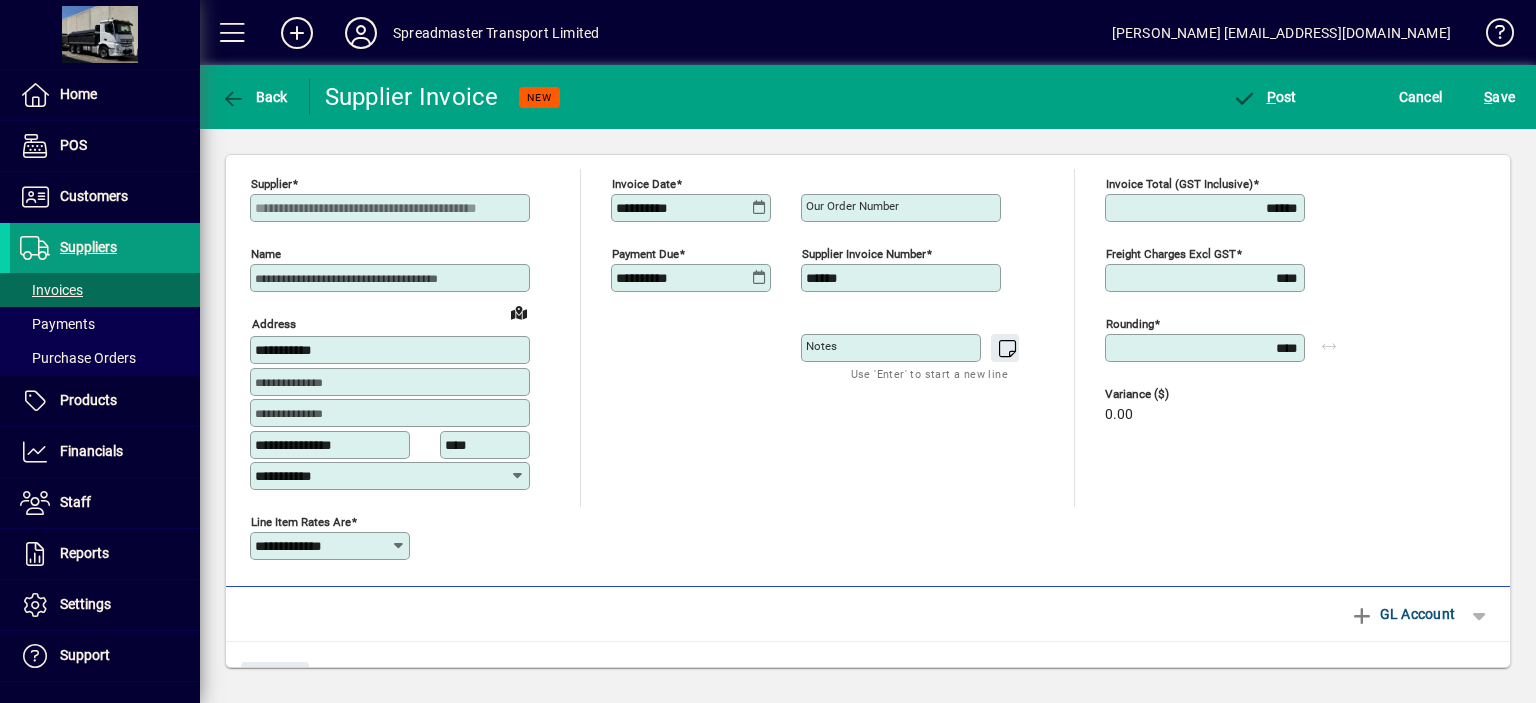 scroll, scrollTop: 0, scrollLeft: 0, axis: both 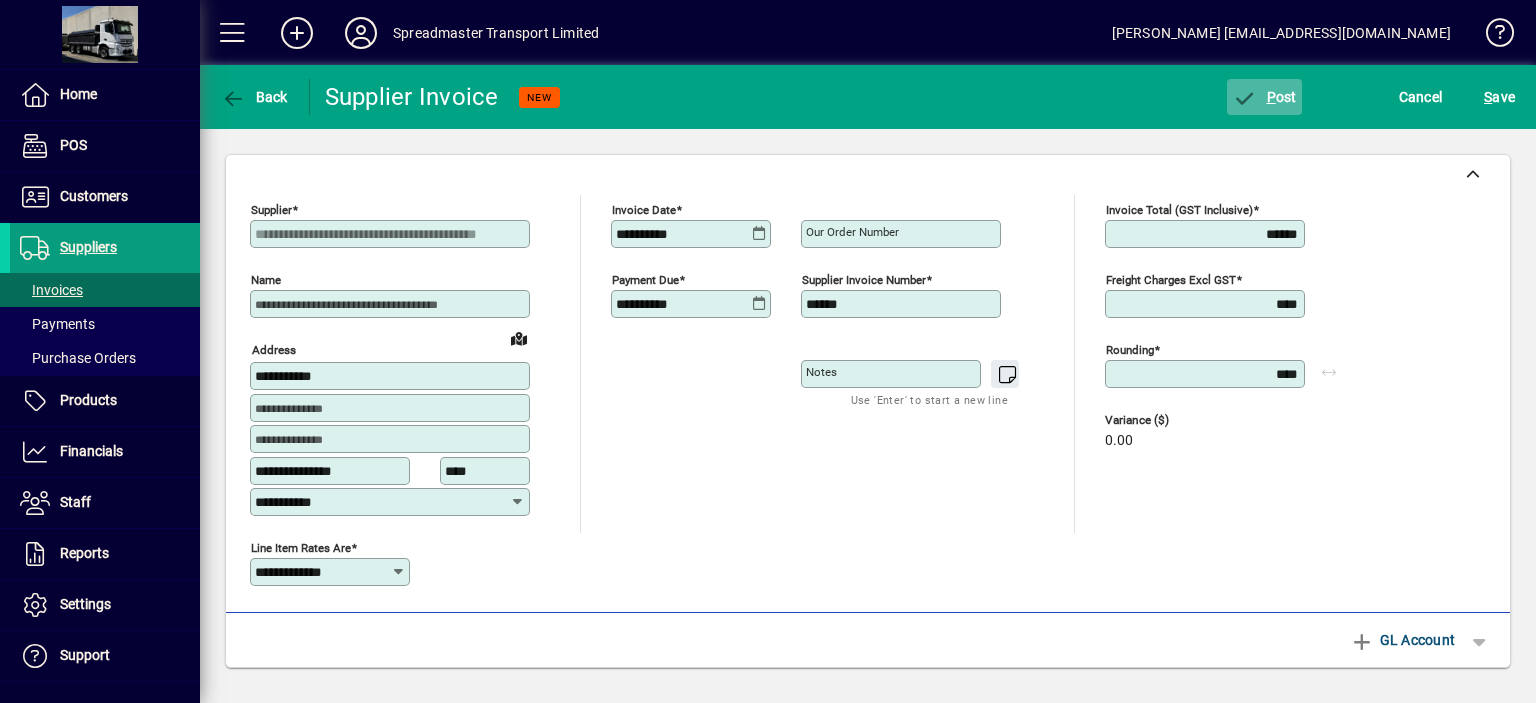click on "P ost" 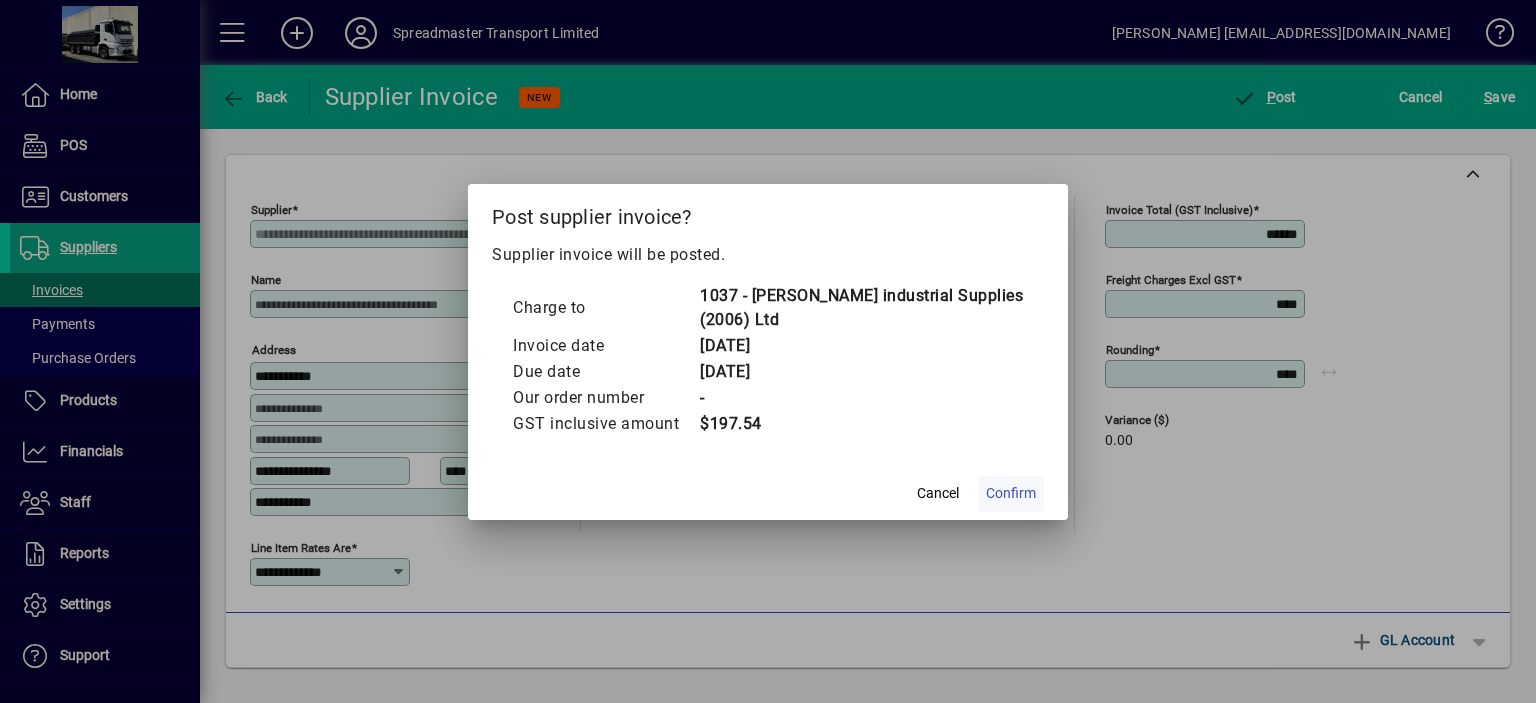 click on "Confirm" 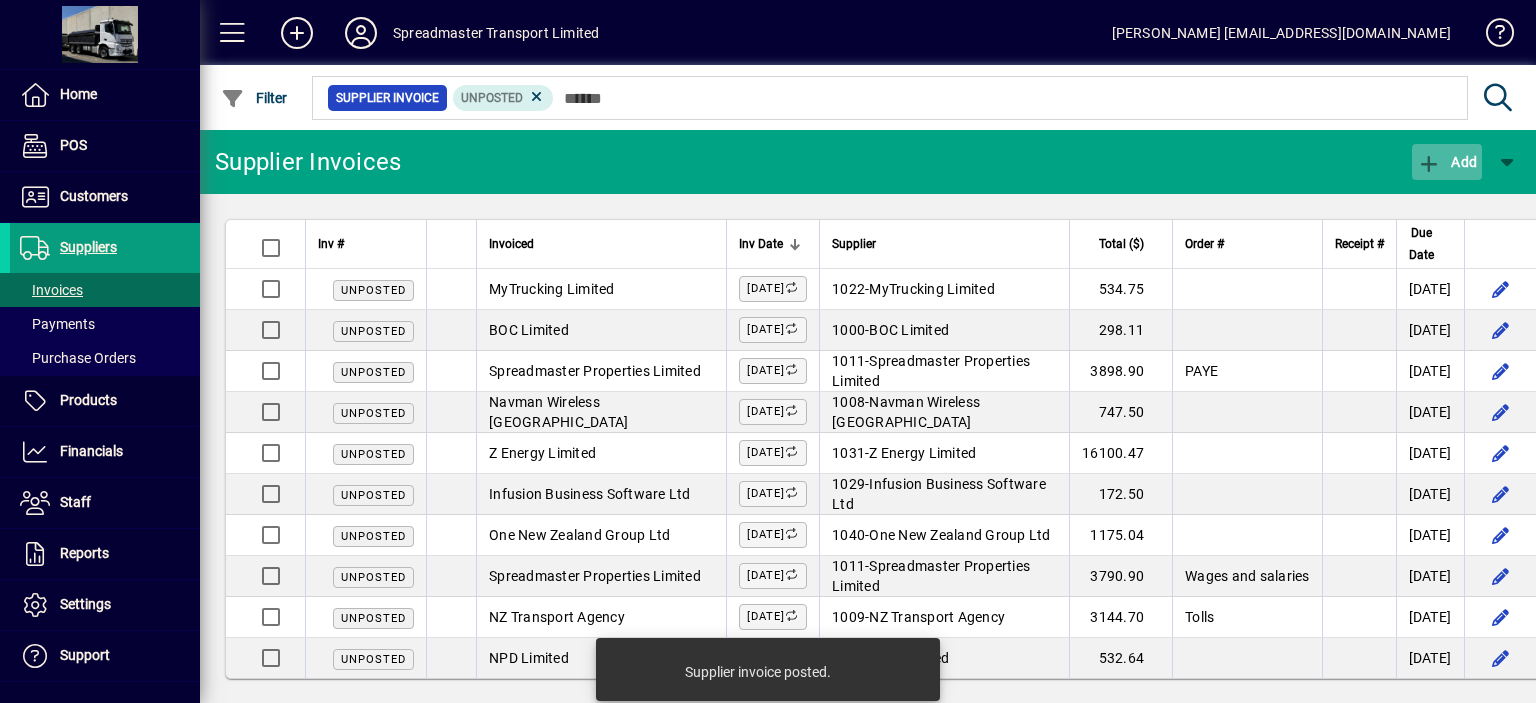 click on "Add" 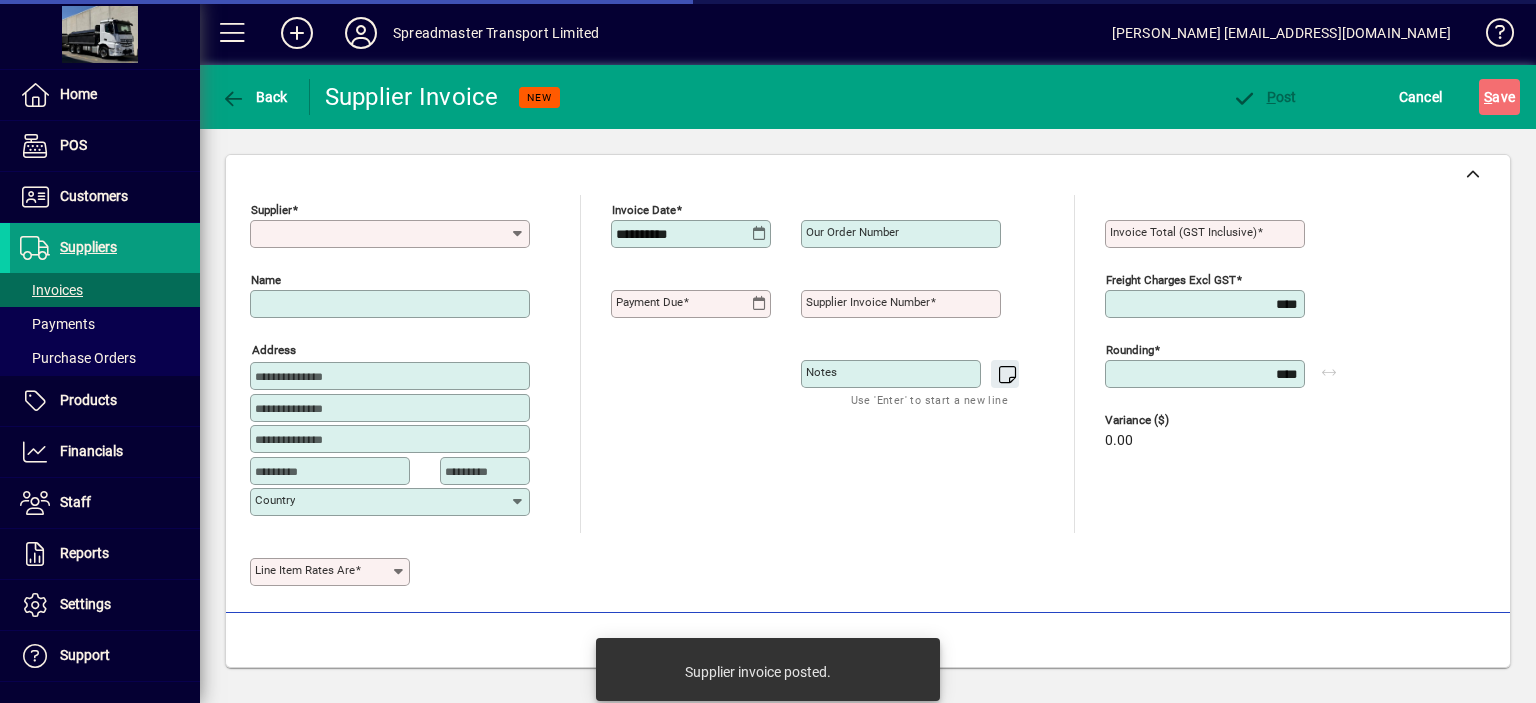 type on "**********" 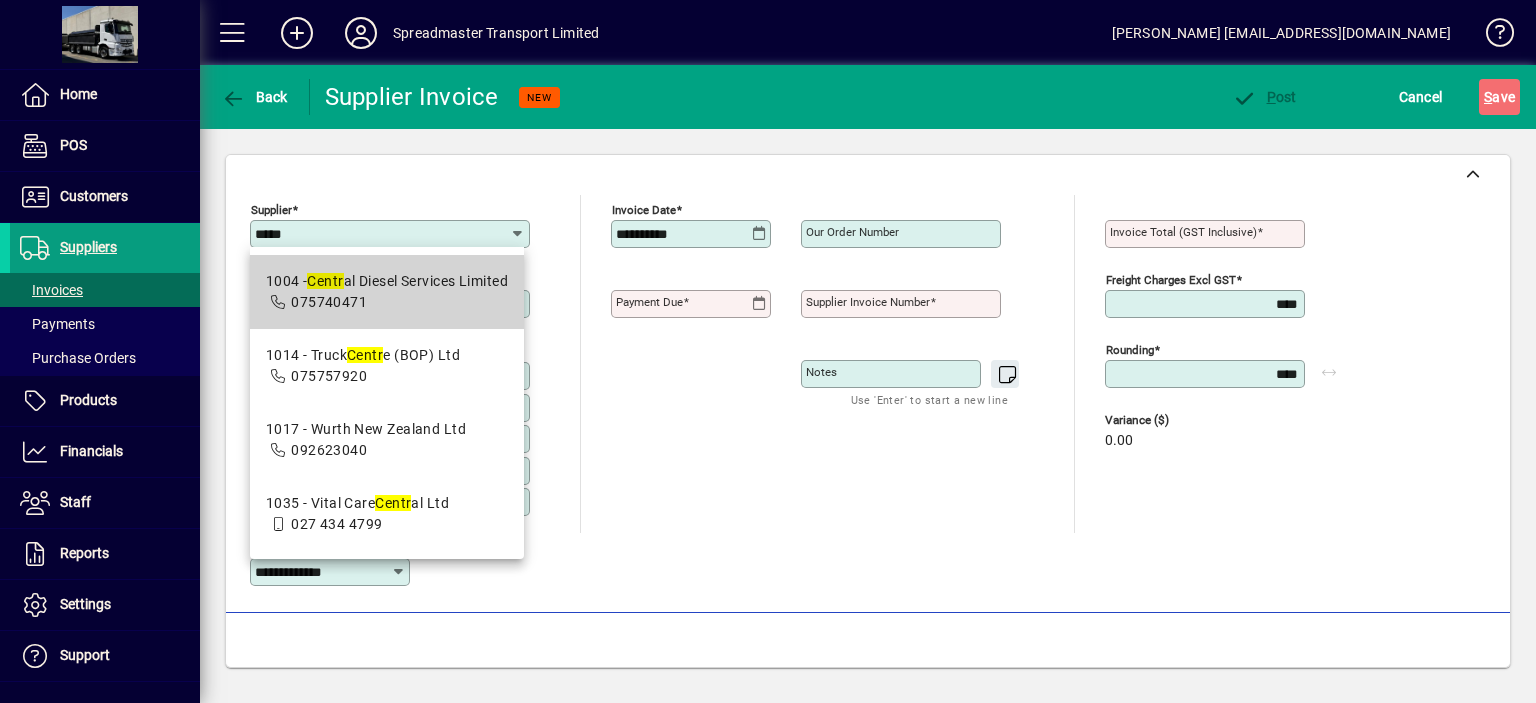 click on "1004 -  Centr al Diesel Services Limited" at bounding box center [387, 281] 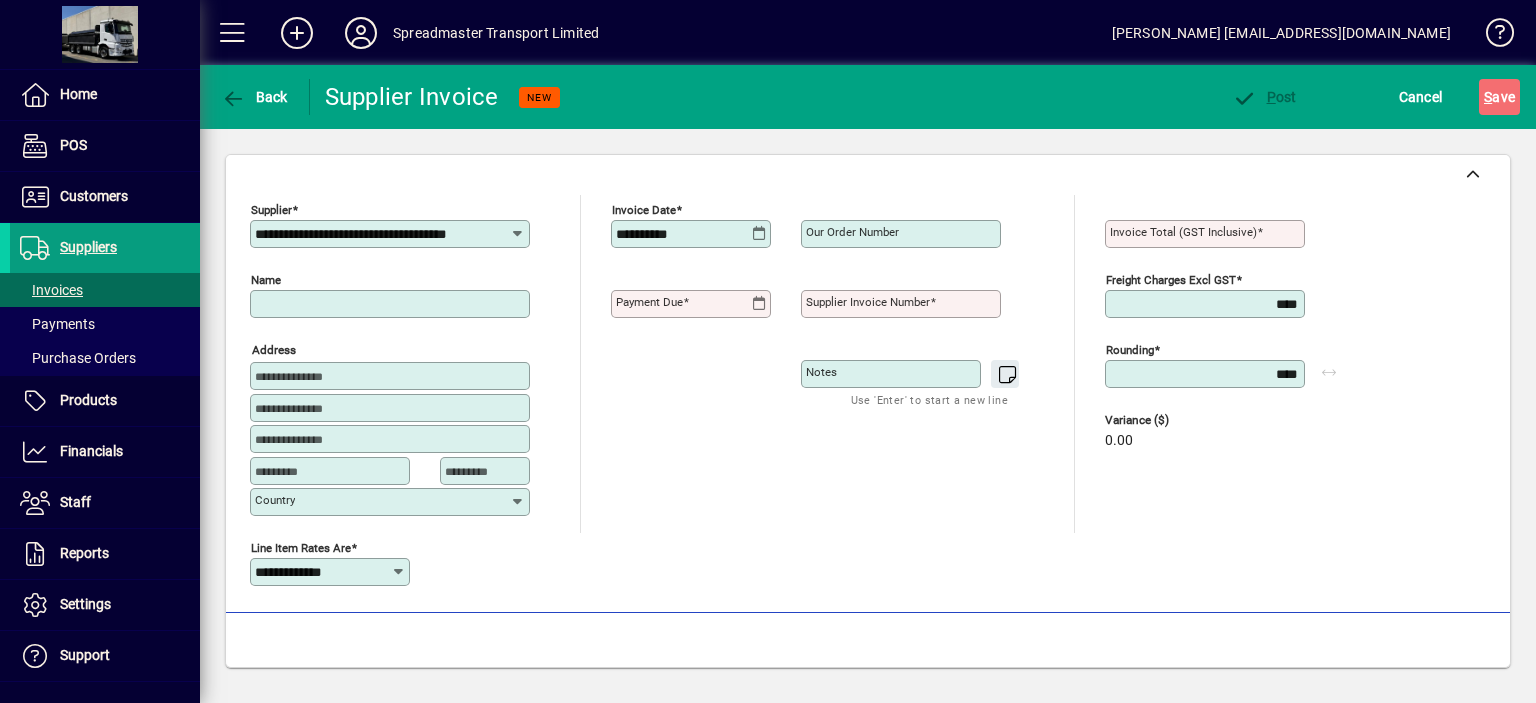 type on "**********" 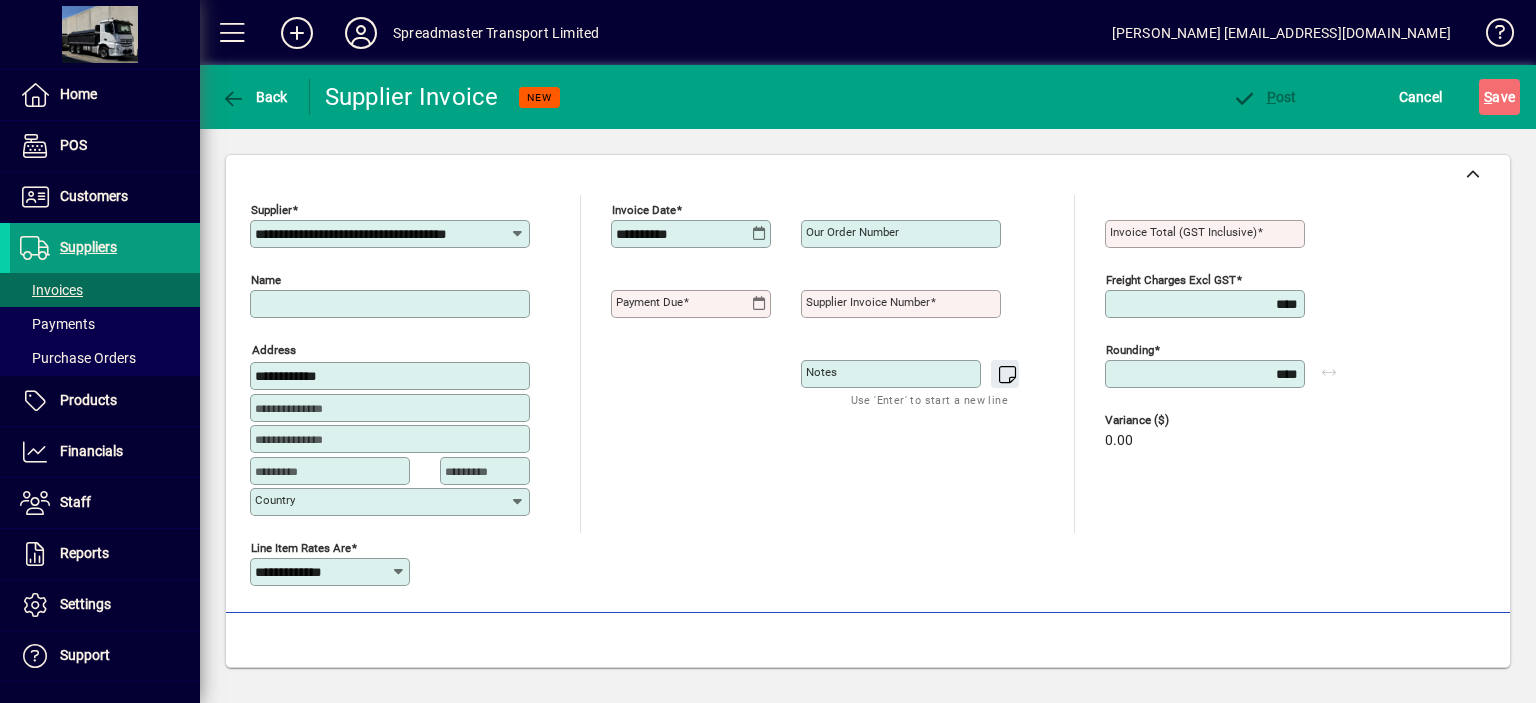 type on "**********" 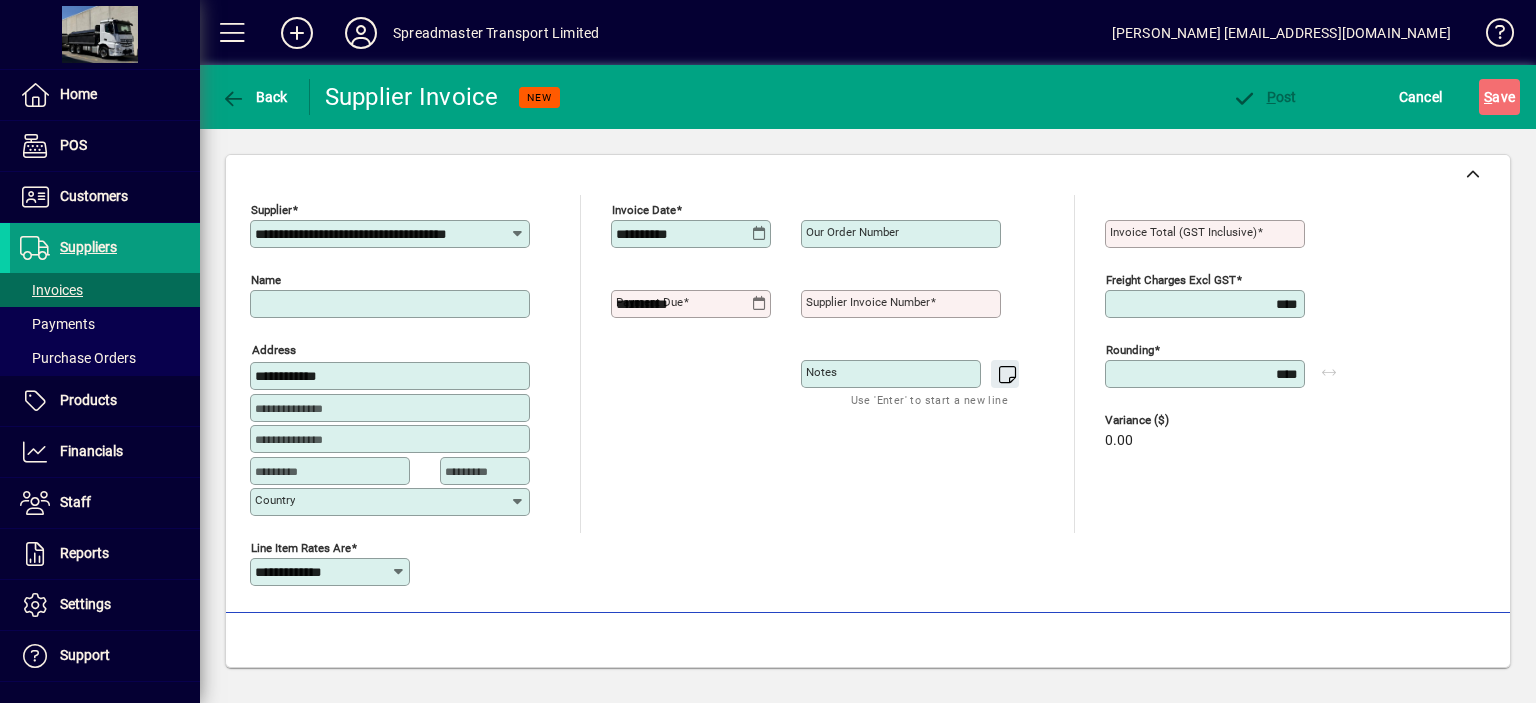 type on "**********" 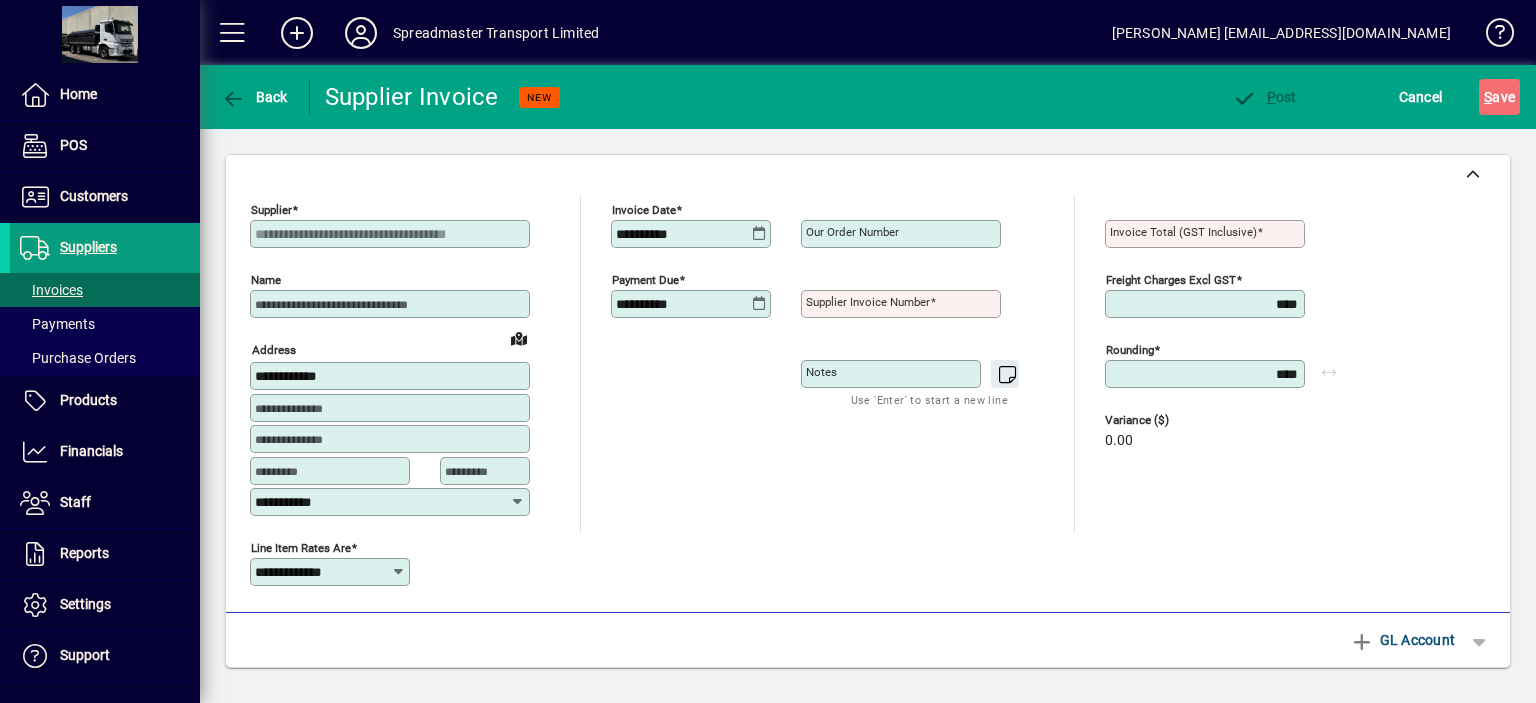 type on "****" 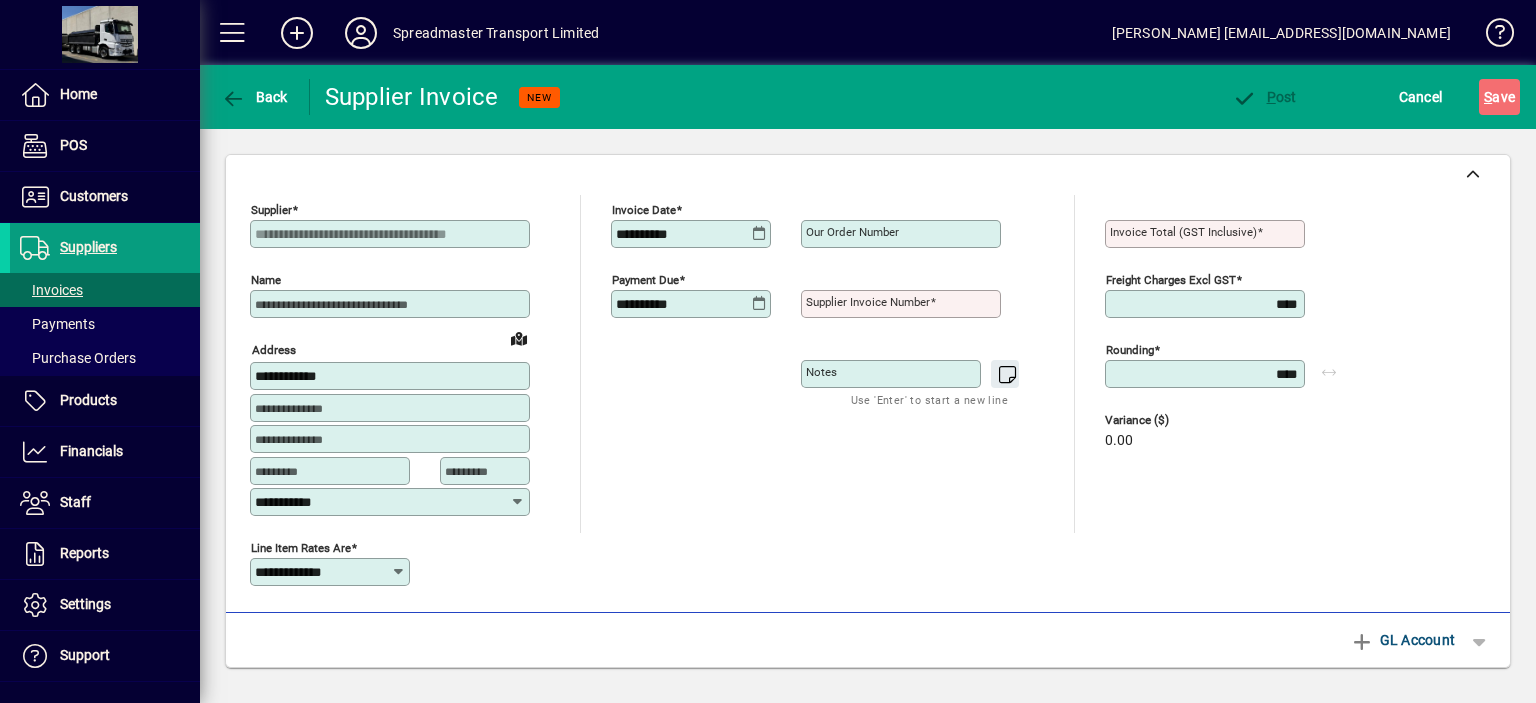 type on "********" 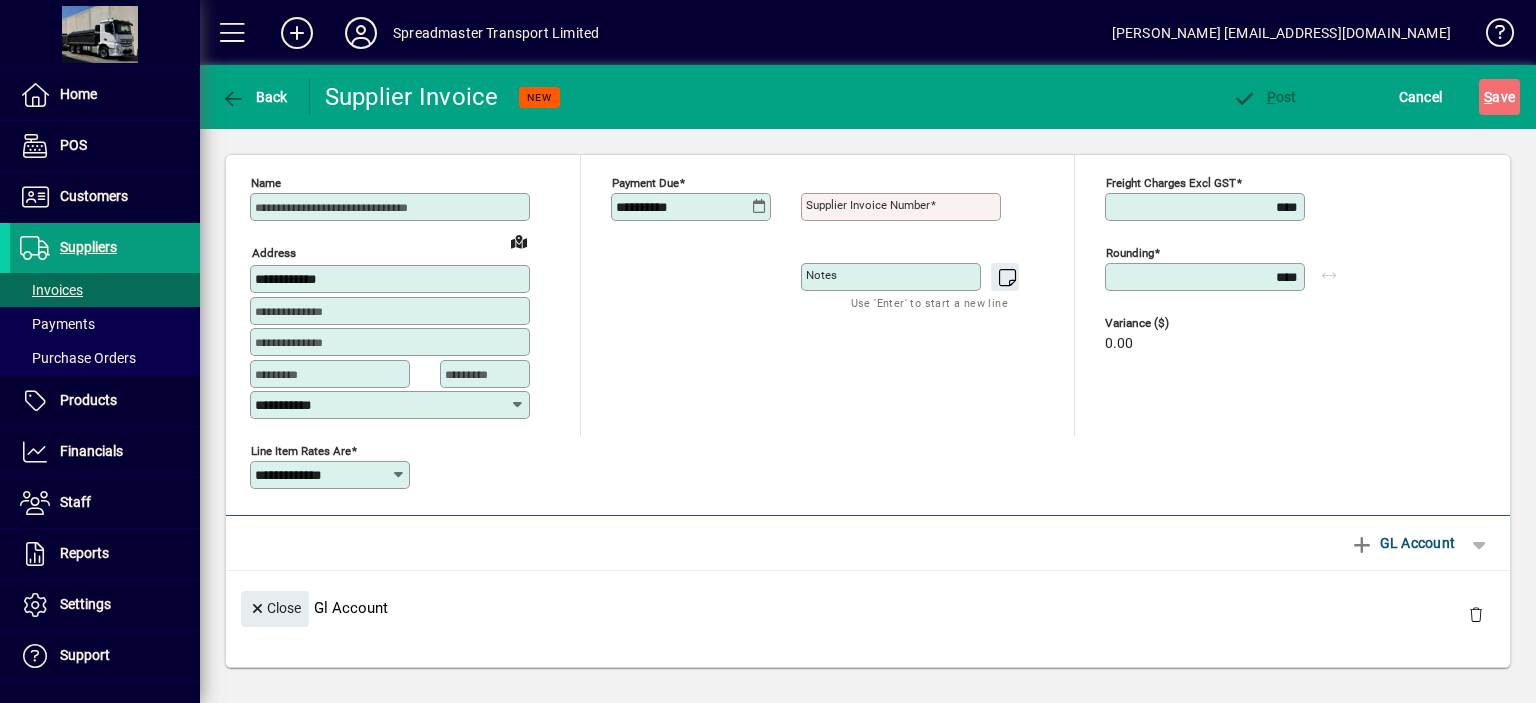 scroll, scrollTop: 0, scrollLeft: 0, axis: both 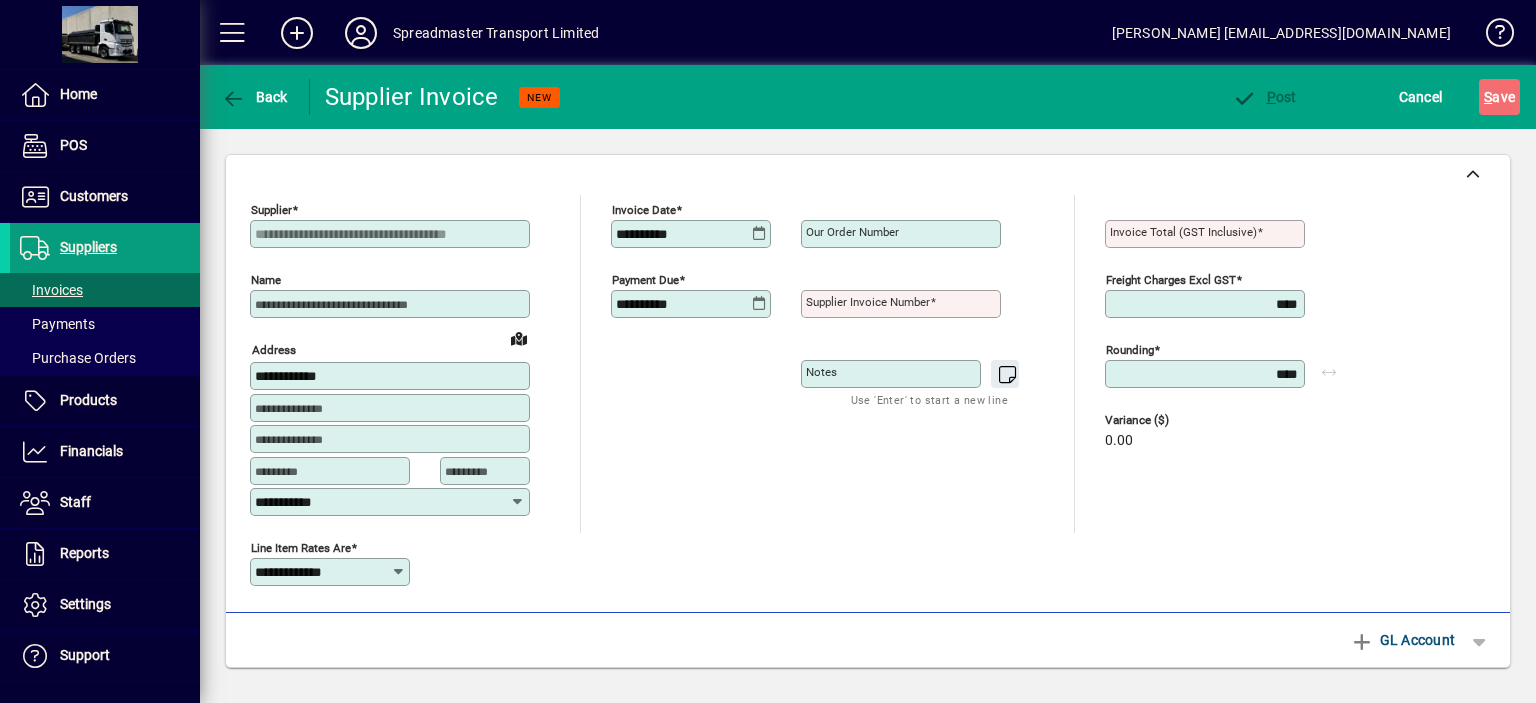 click on "Supplier invoice number" at bounding box center (868, 302) 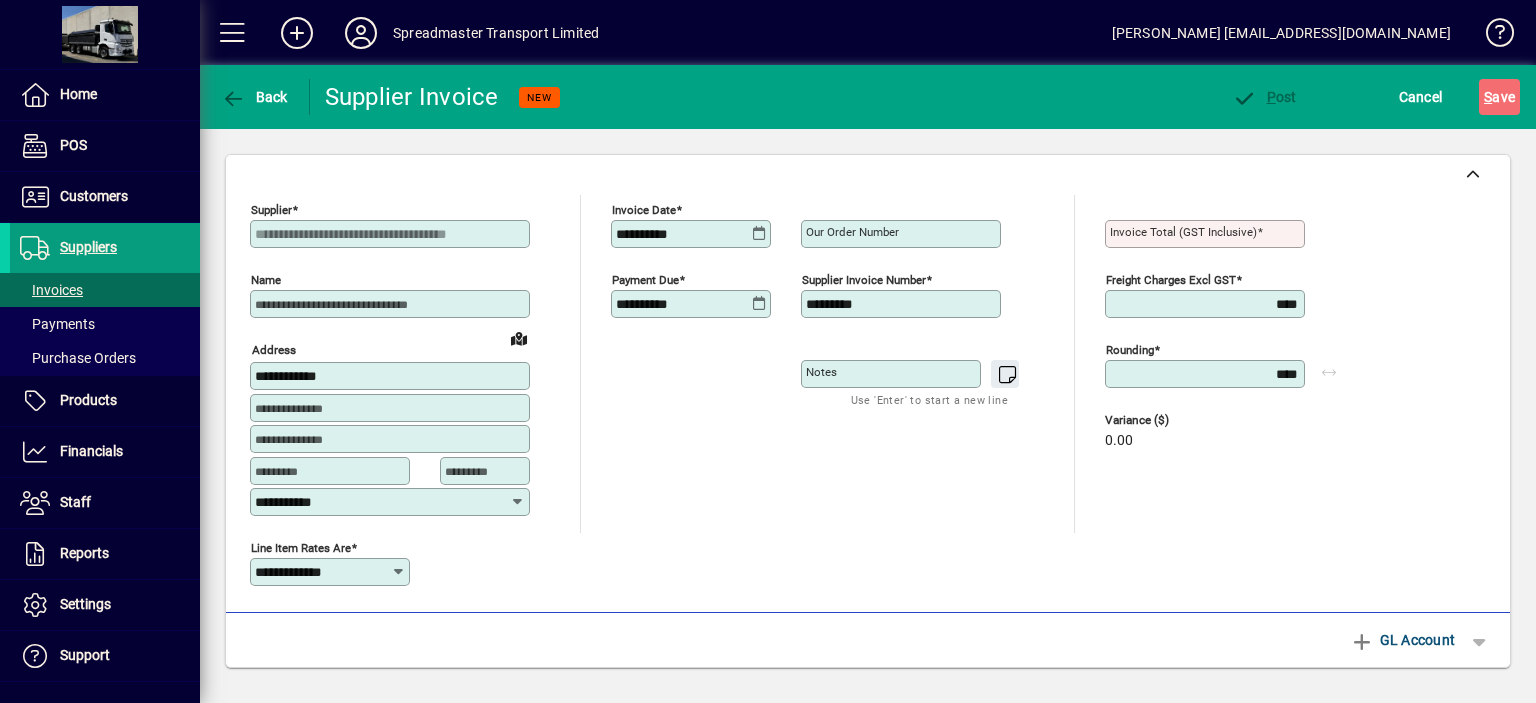 type on "*********" 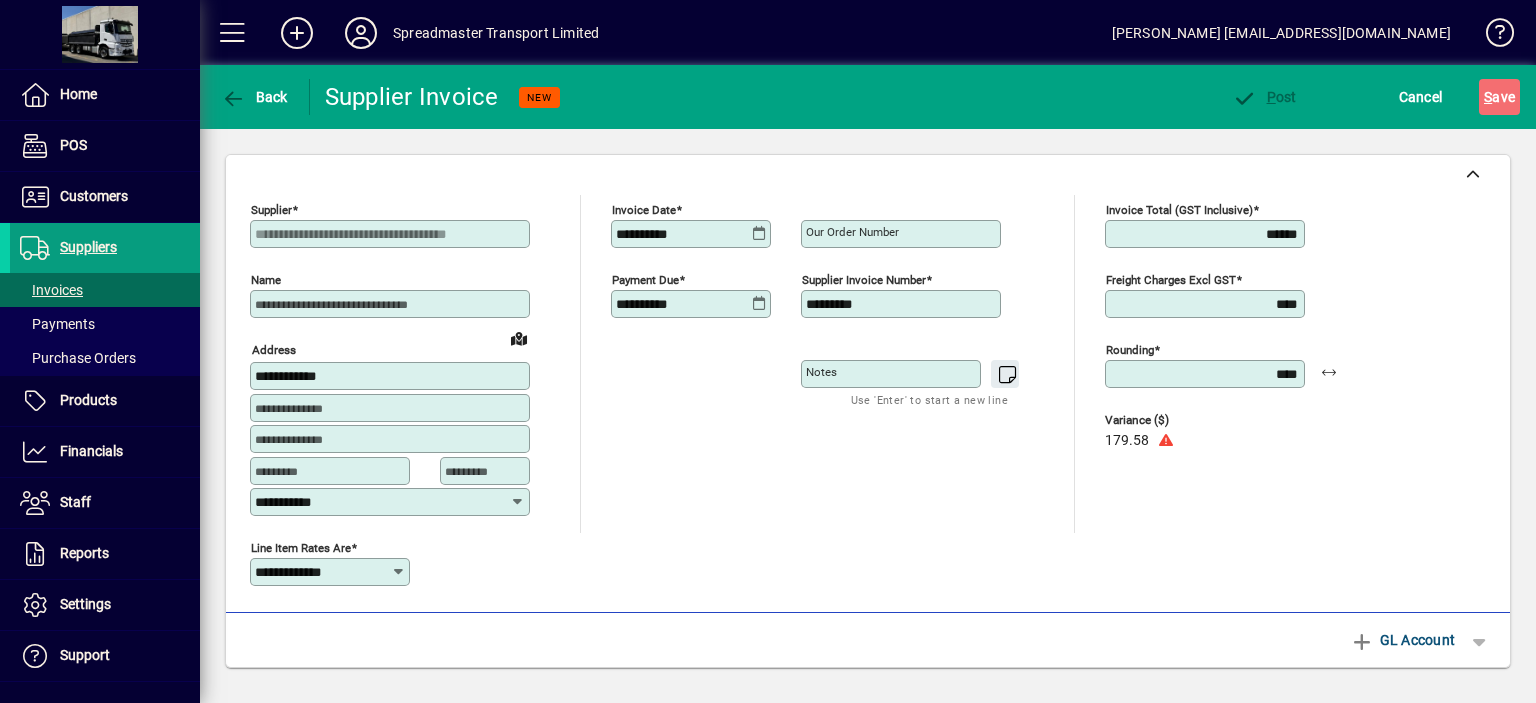 type on "******" 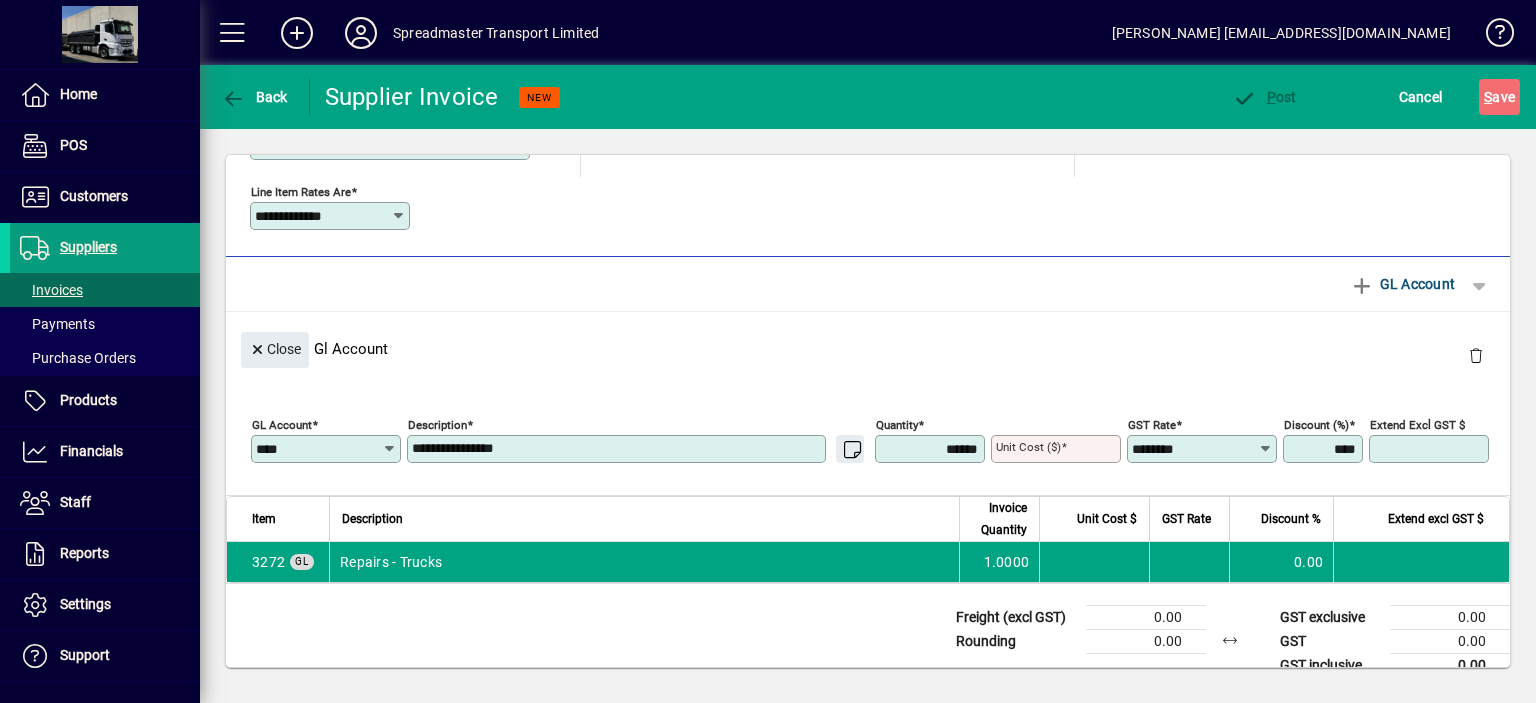 scroll, scrollTop: 380, scrollLeft: 0, axis: vertical 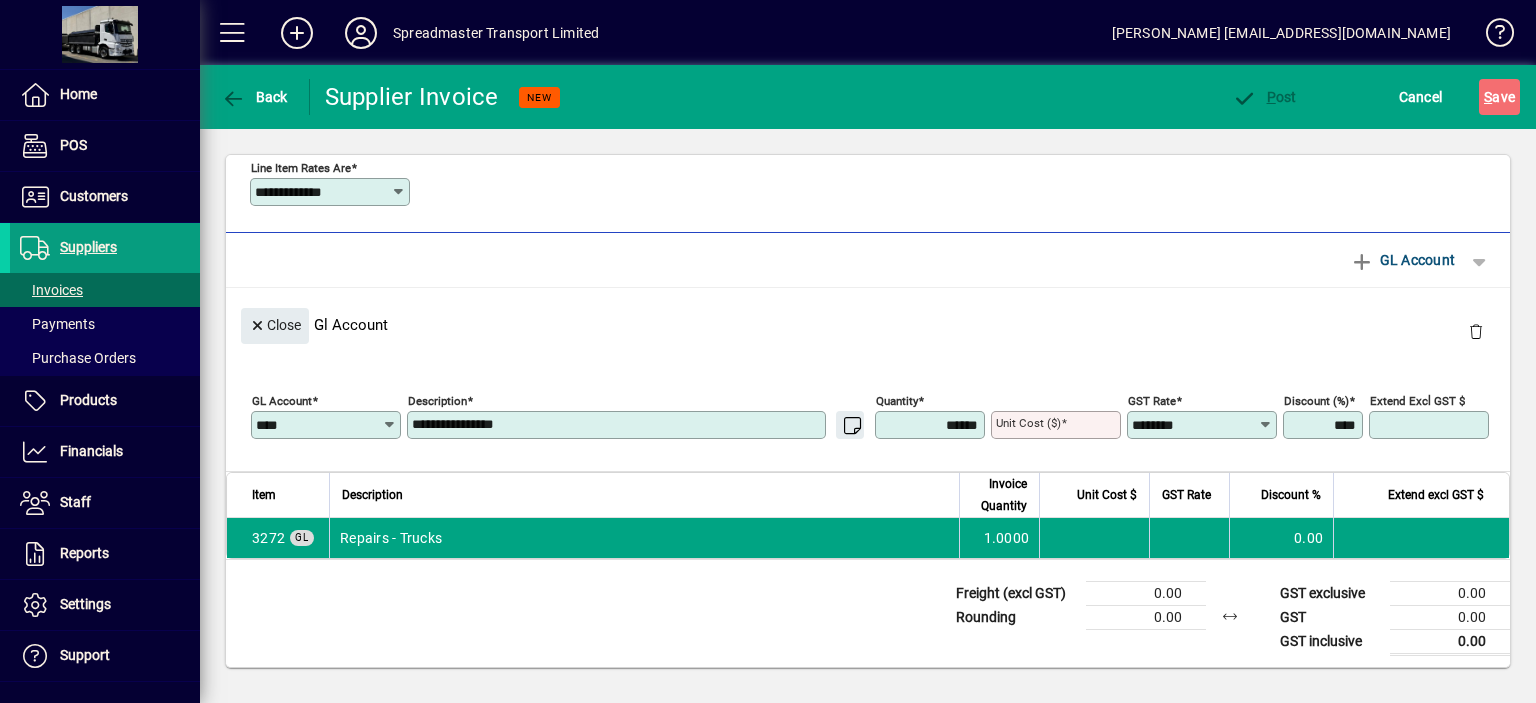 click on "**********" at bounding box center (618, 425) 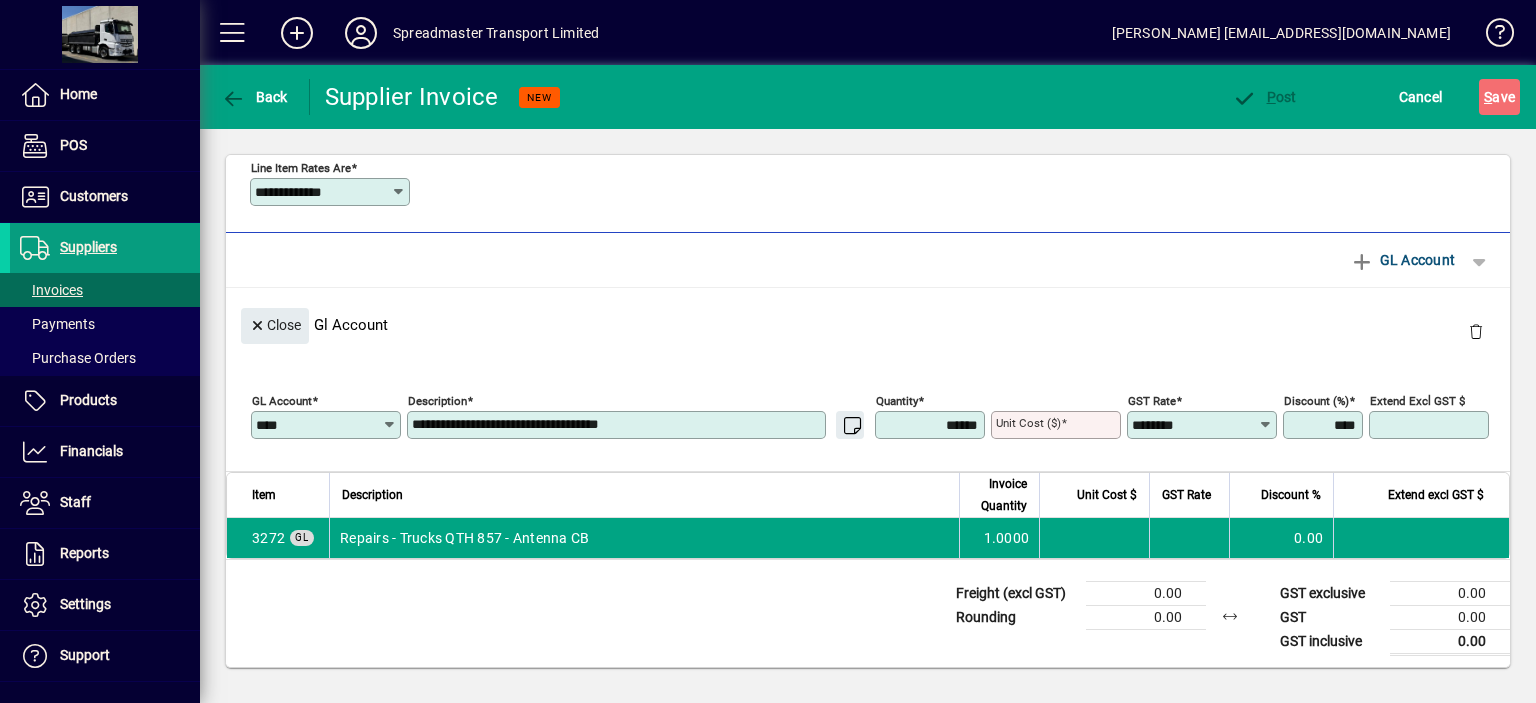 type on "**********" 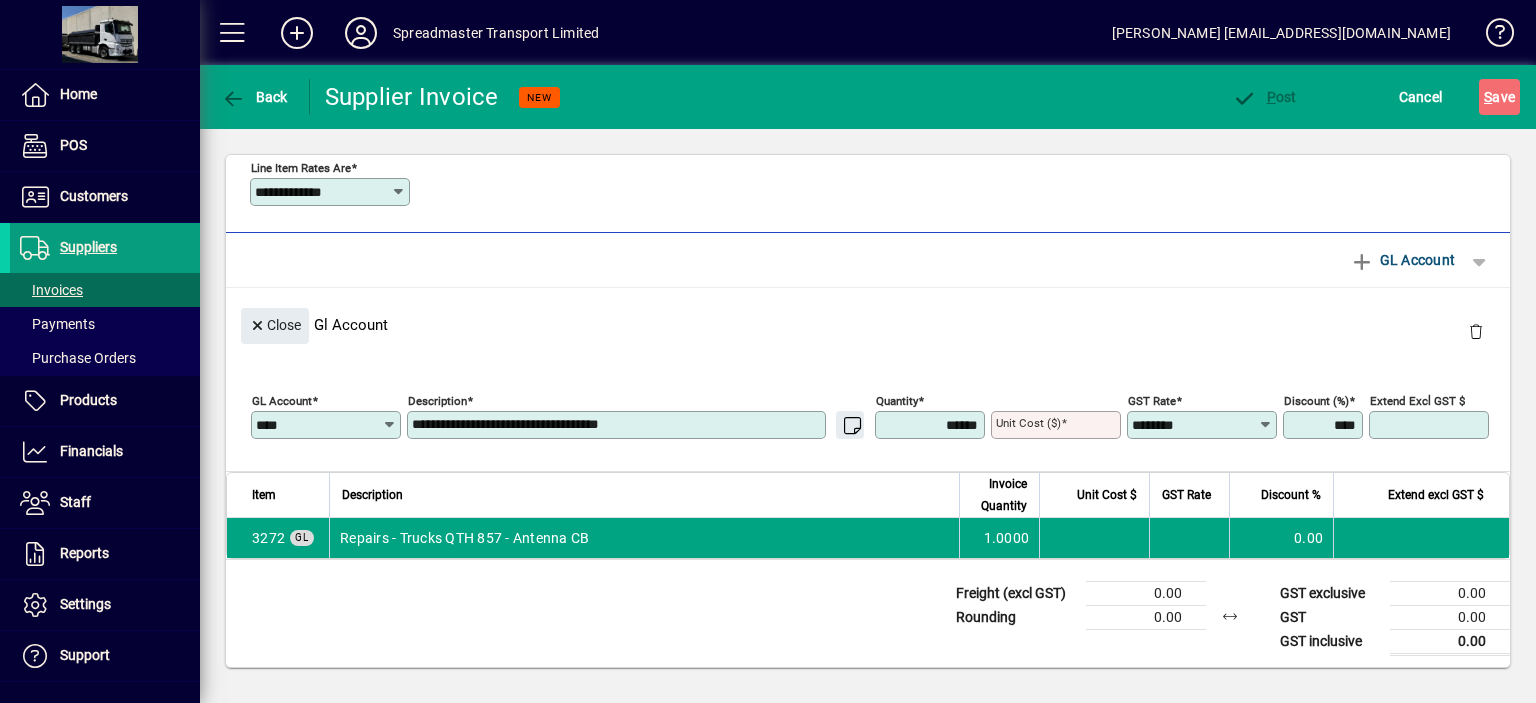 click on "Unit Cost ($)" at bounding box center [1031, 422] 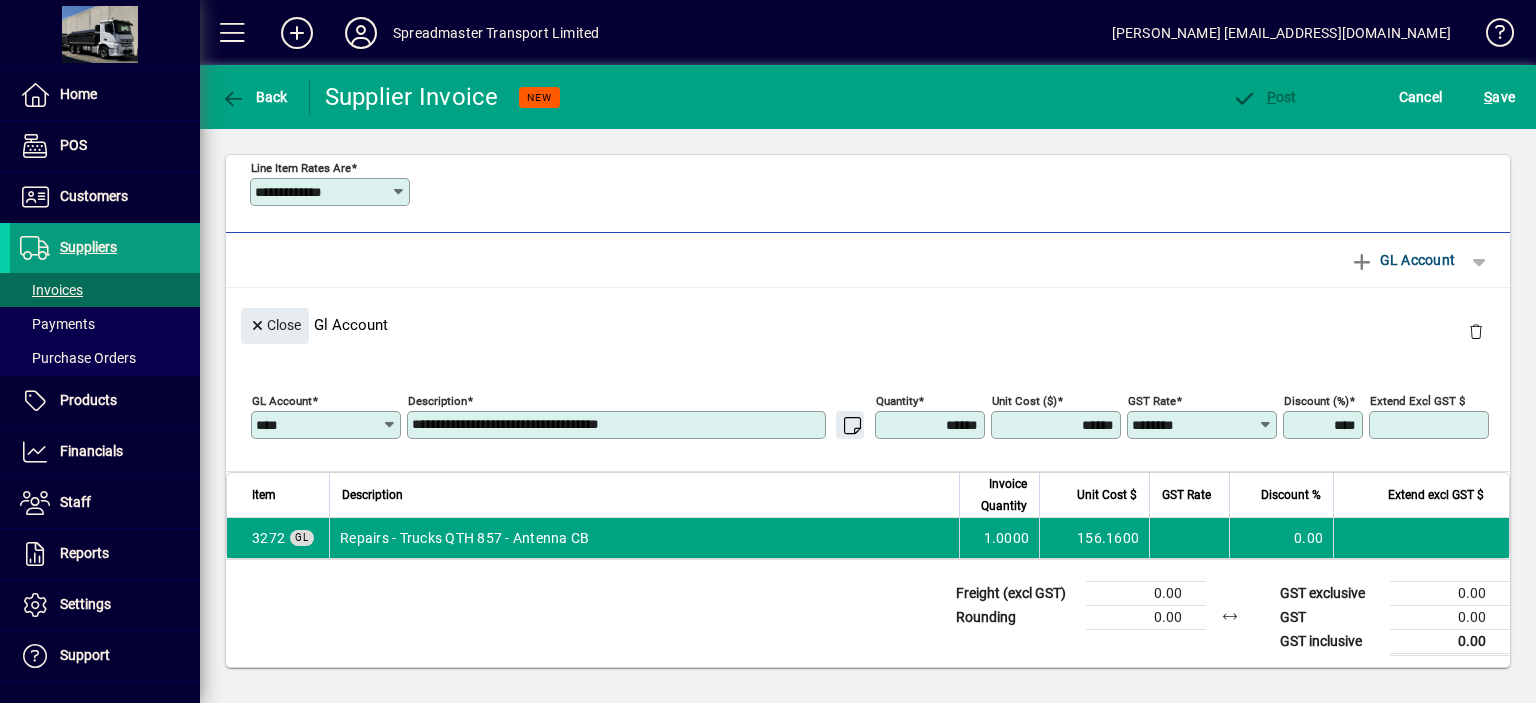 type on "********" 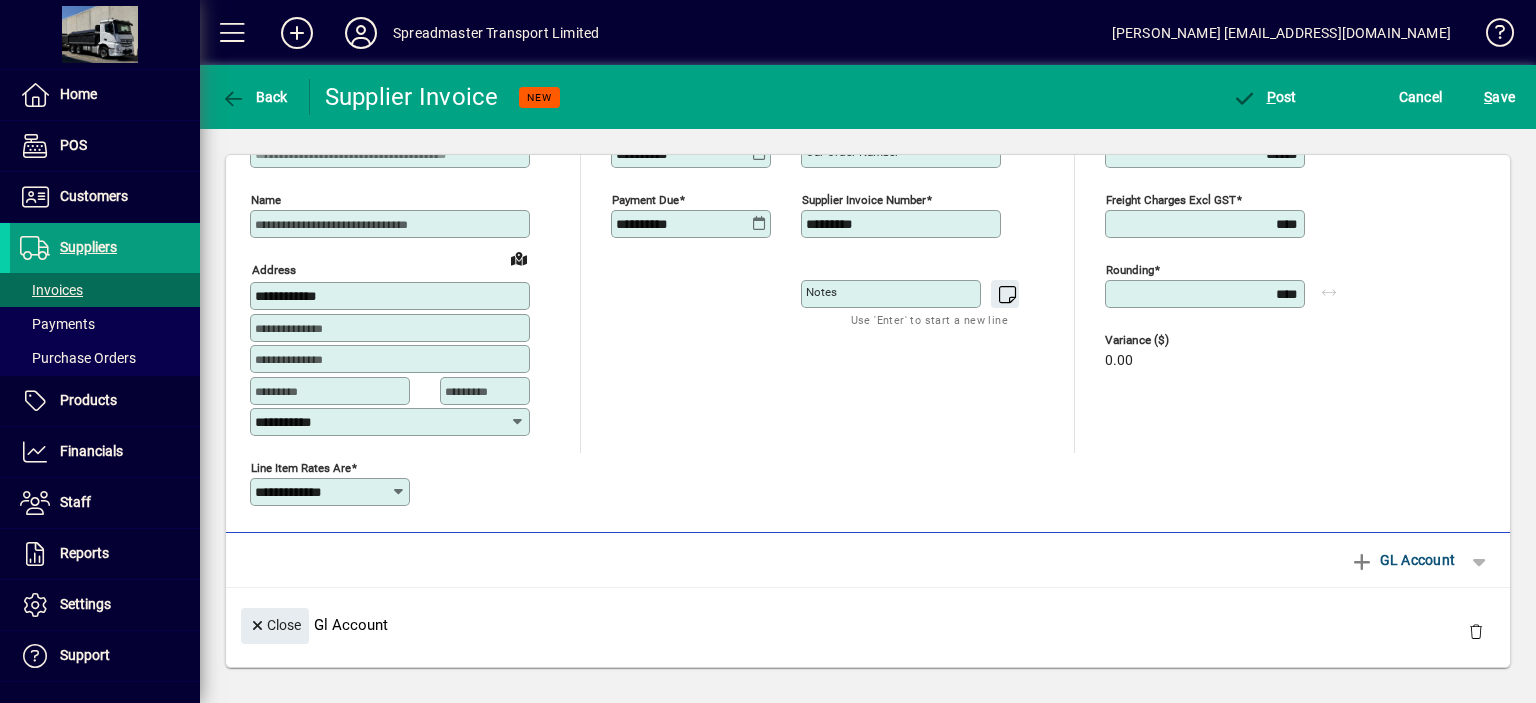 scroll, scrollTop: 0, scrollLeft: 0, axis: both 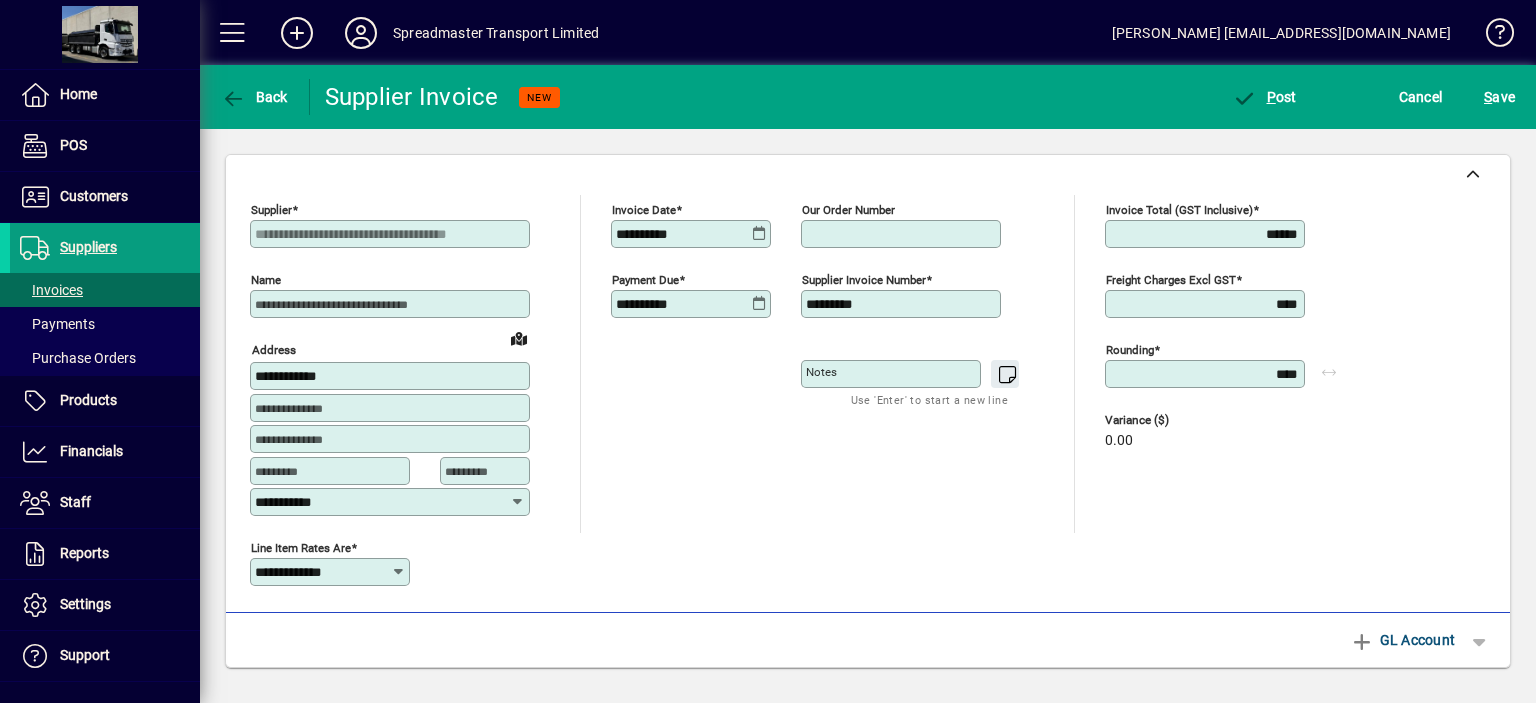 click on "Our order number" at bounding box center (903, 234) 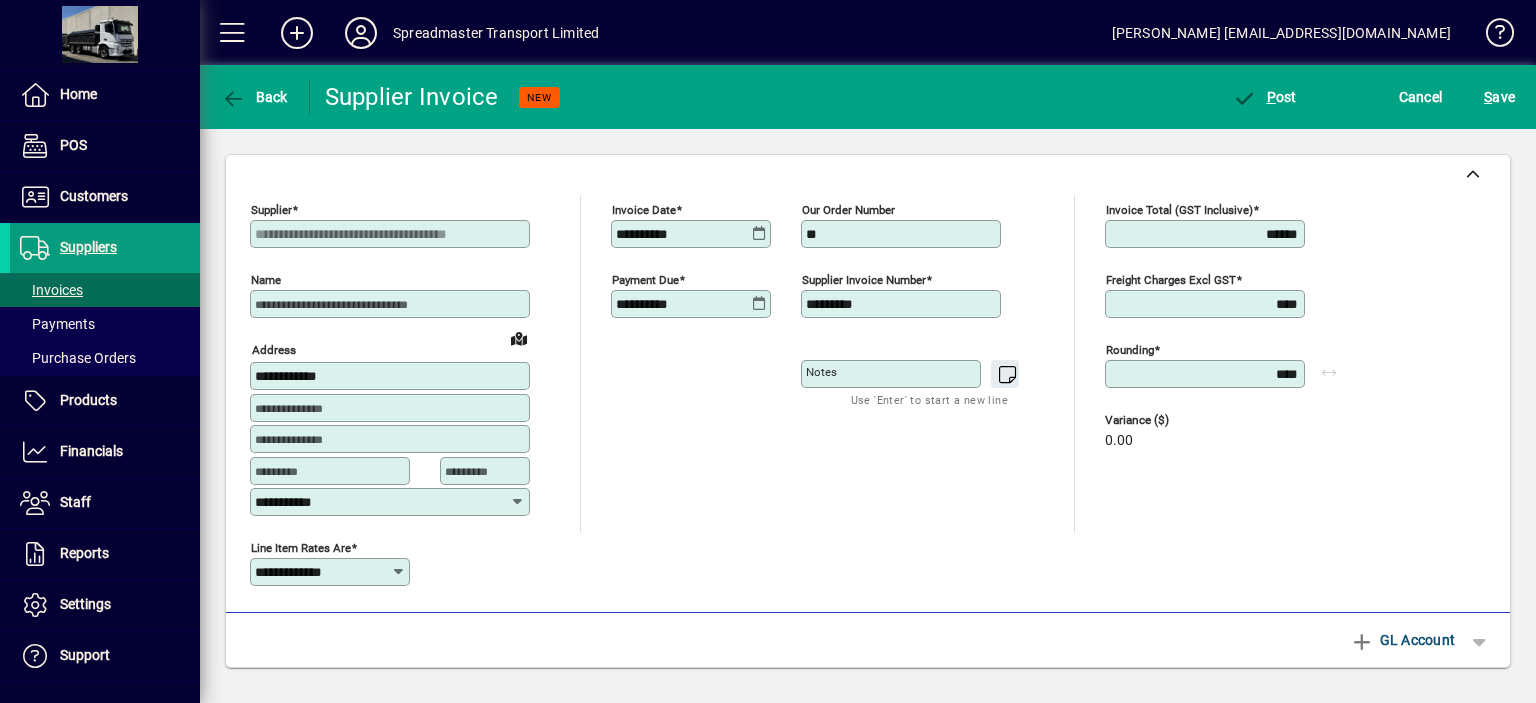 type on "*******" 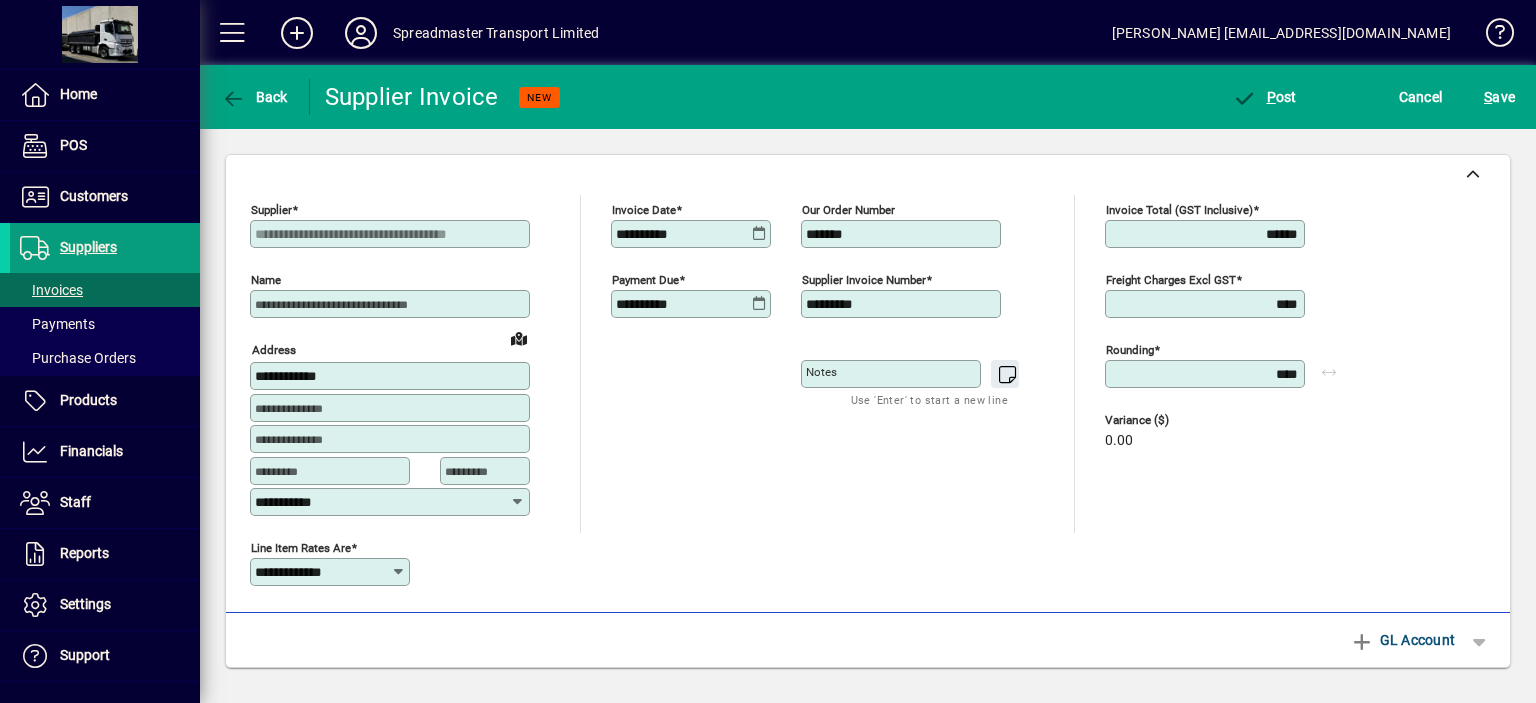 click on "Notes" at bounding box center (821, 372) 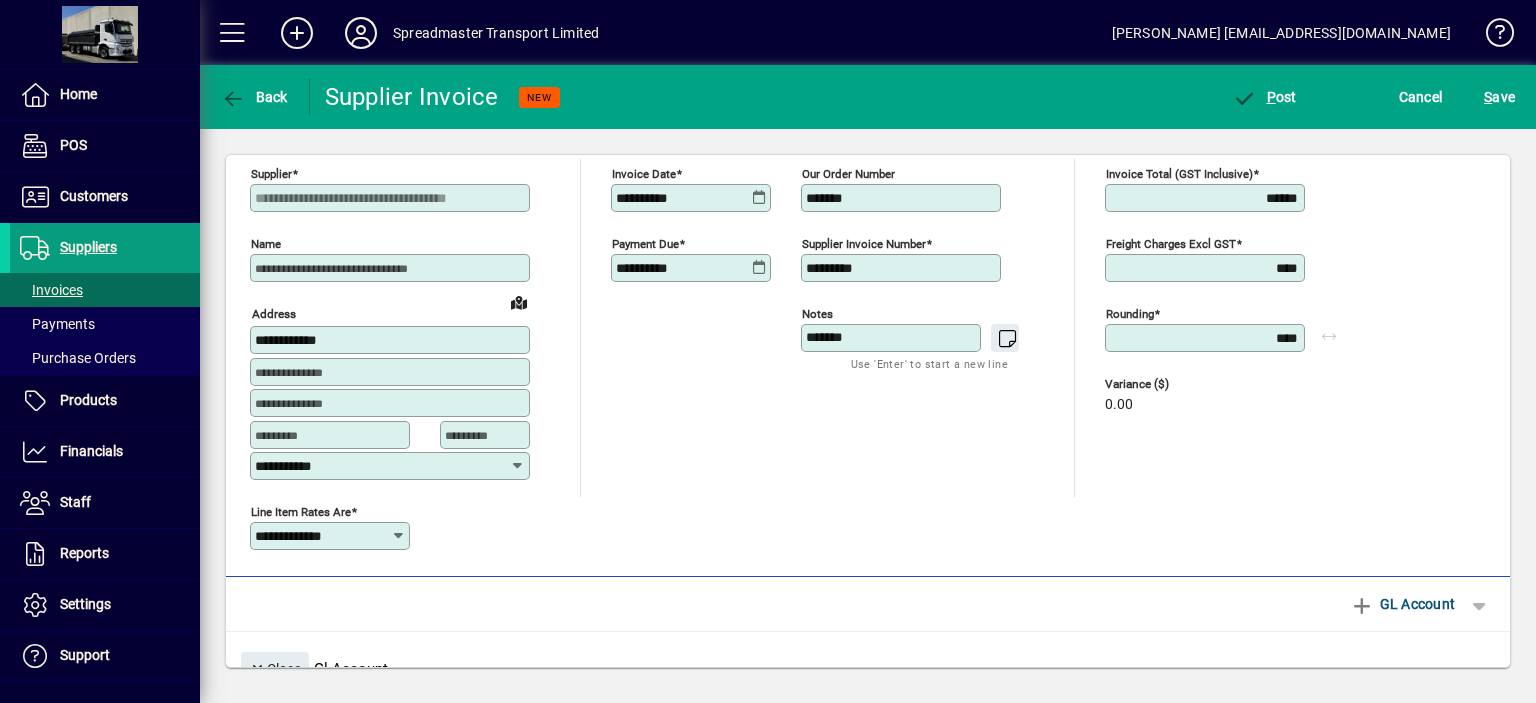 scroll, scrollTop: 0, scrollLeft: 0, axis: both 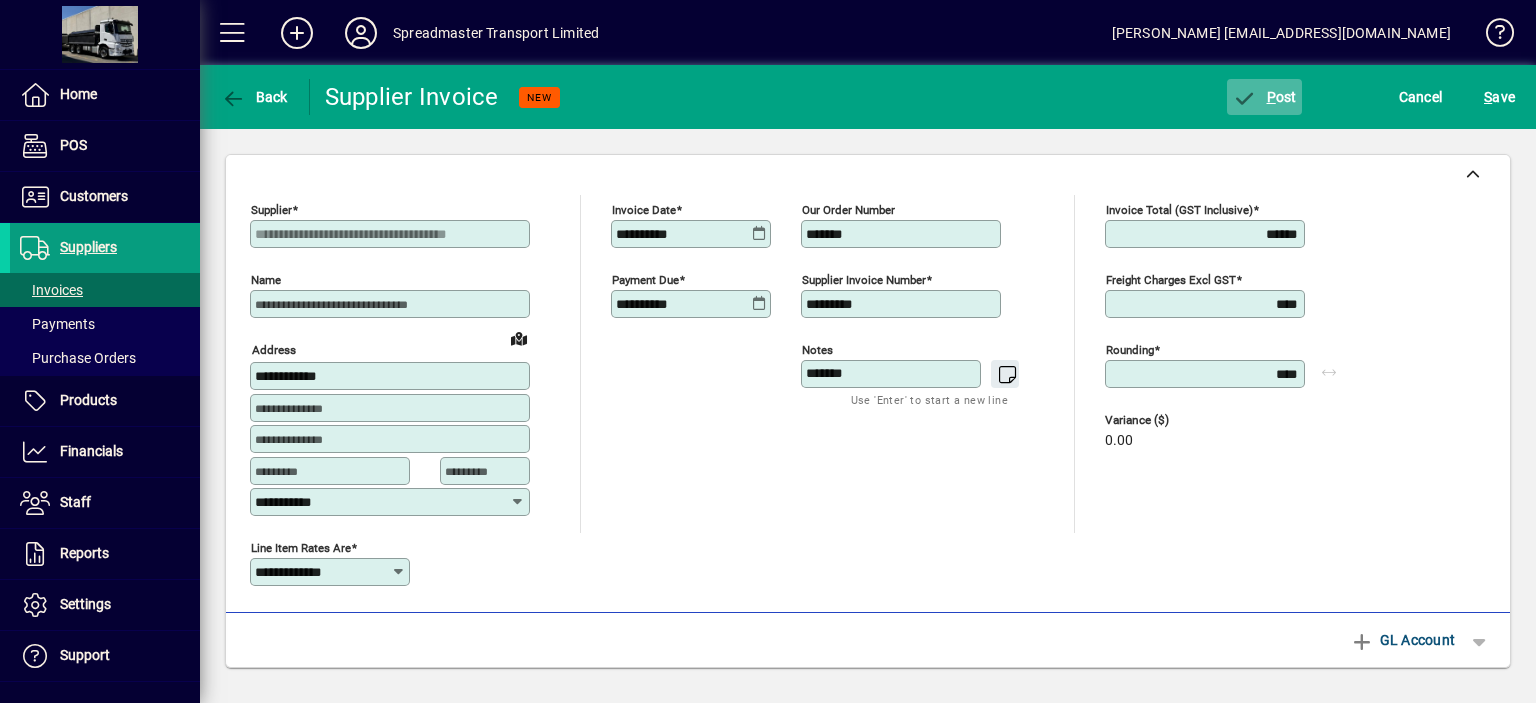 type on "*******" 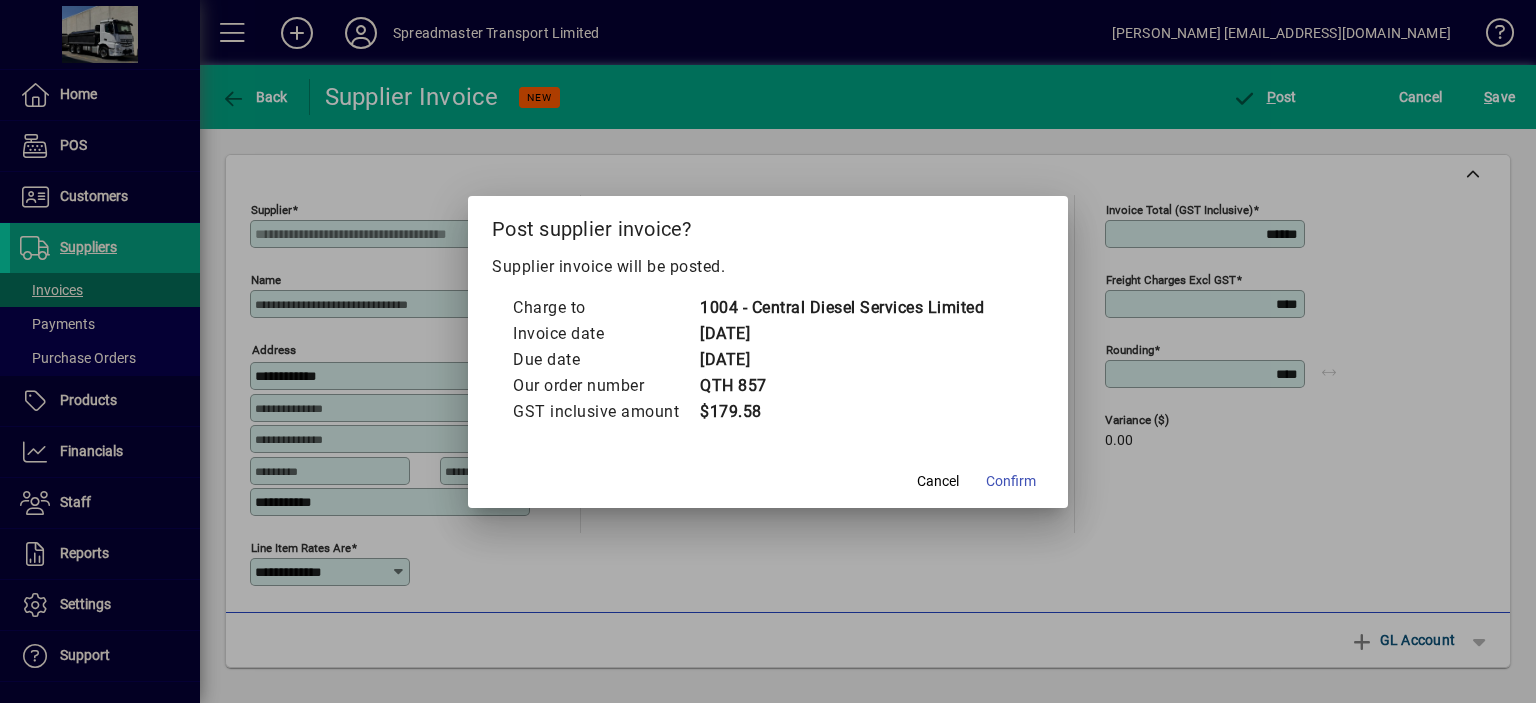 click on "Confirm" 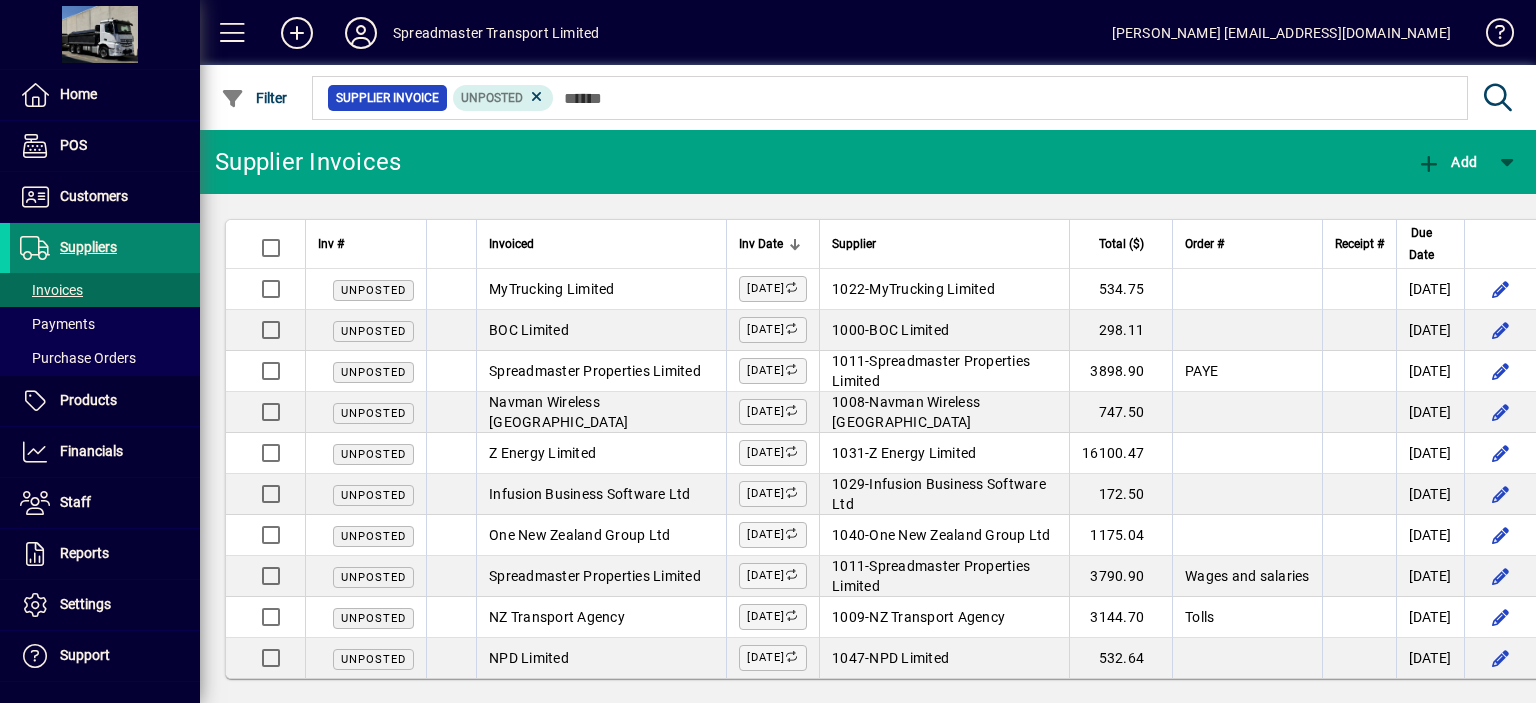 click on "Suppliers" at bounding box center (88, 247) 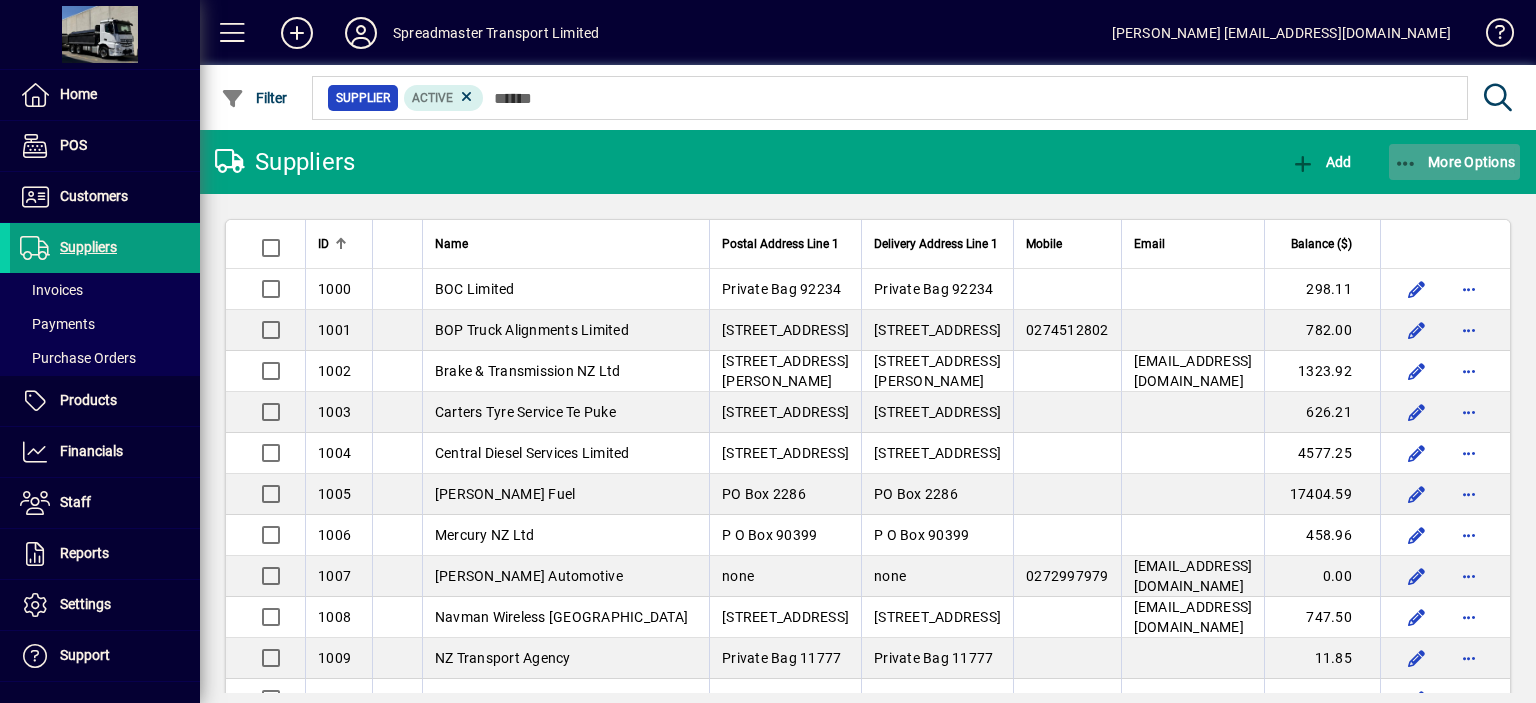 click on "More Options" 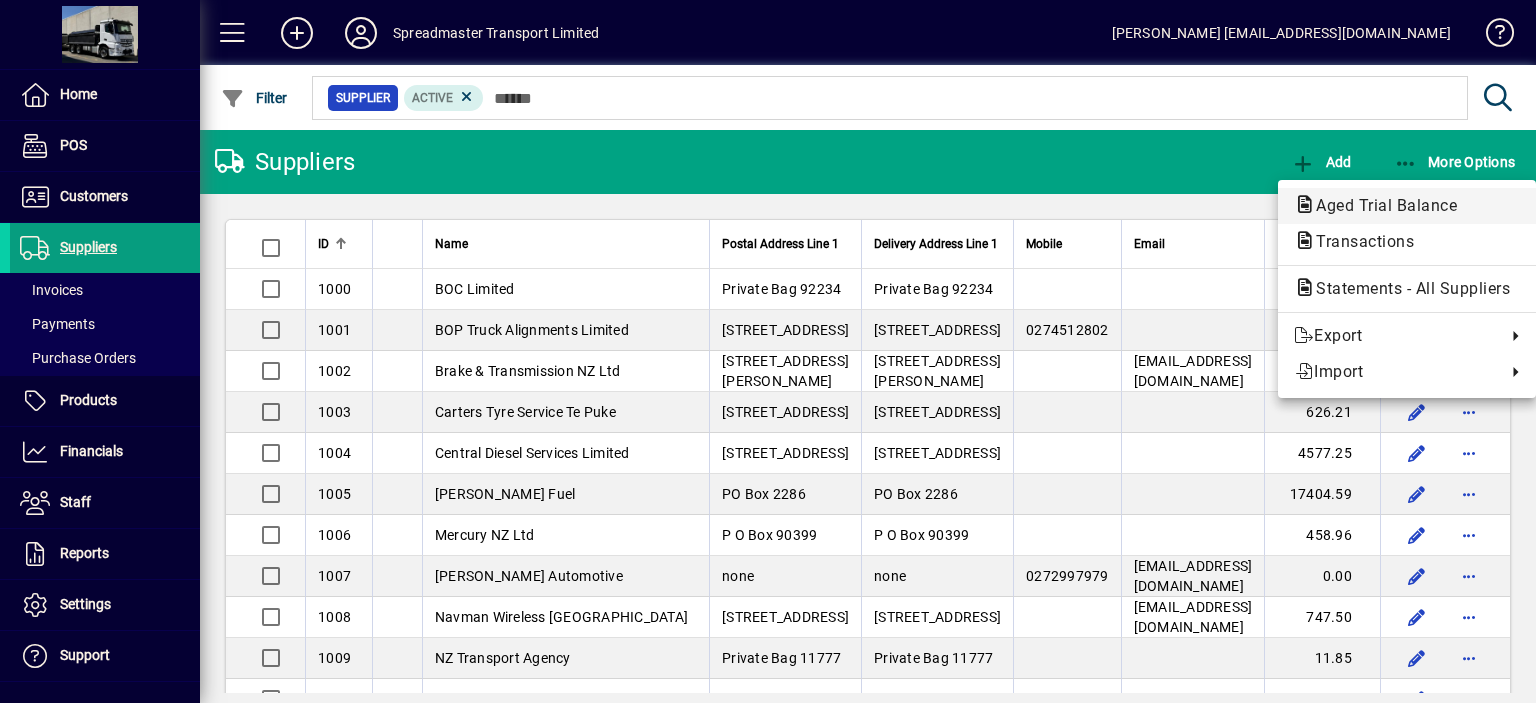 click on "Aged Trial Balance" at bounding box center (1359, 241) 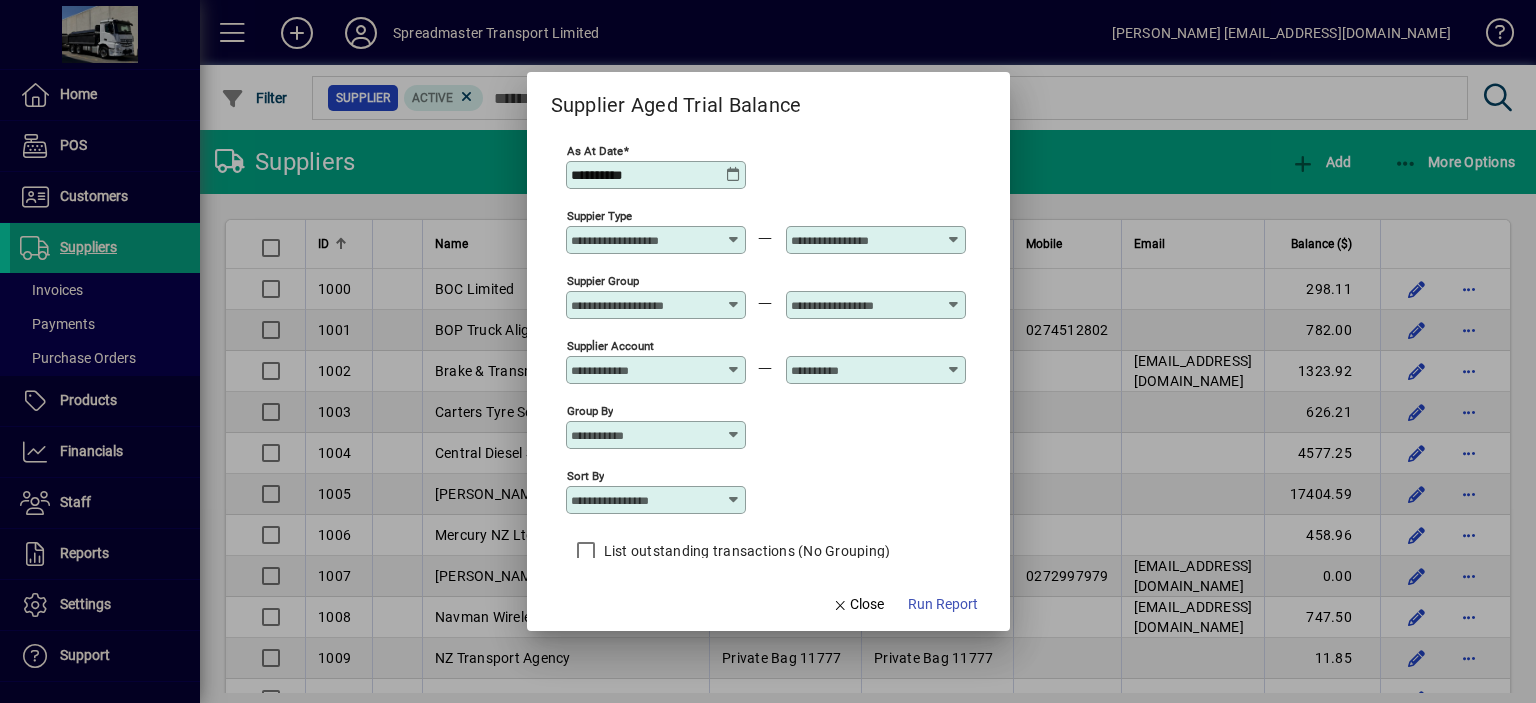 drag, startPoint x: 725, startPoint y: 499, endPoint x: 748, endPoint y: 496, distance: 23.194826 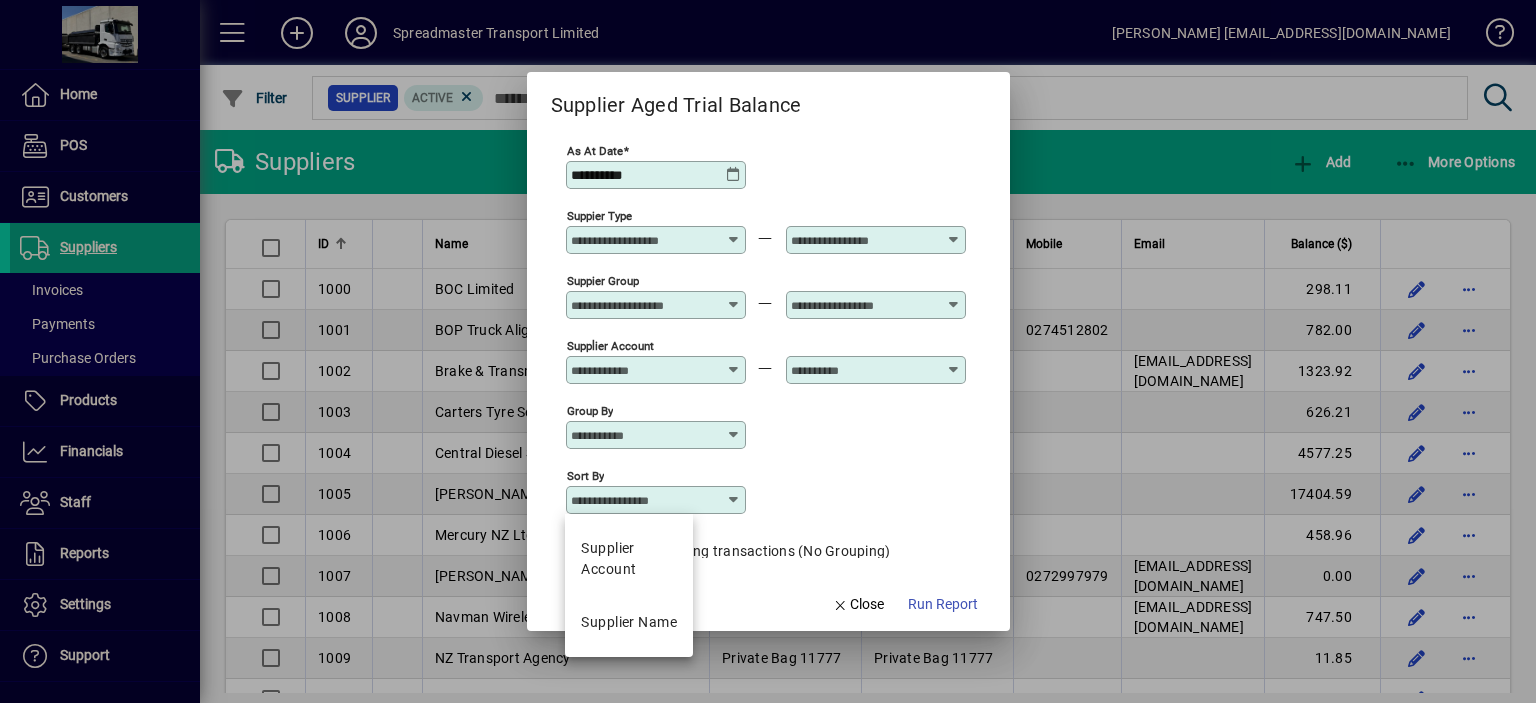 drag, startPoint x: 641, startPoint y: 619, endPoint x: 656, endPoint y: 615, distance: 15.524175 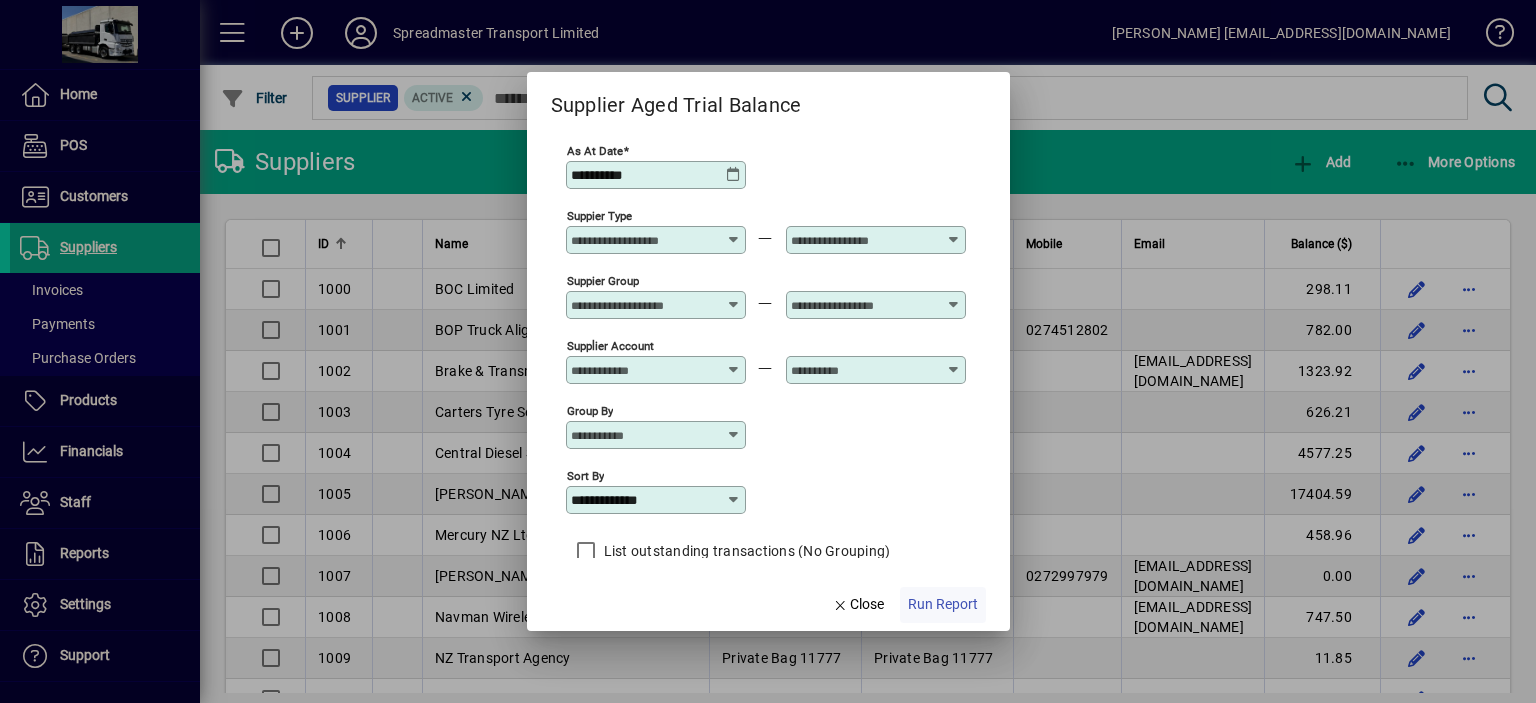 click on "Run Report" 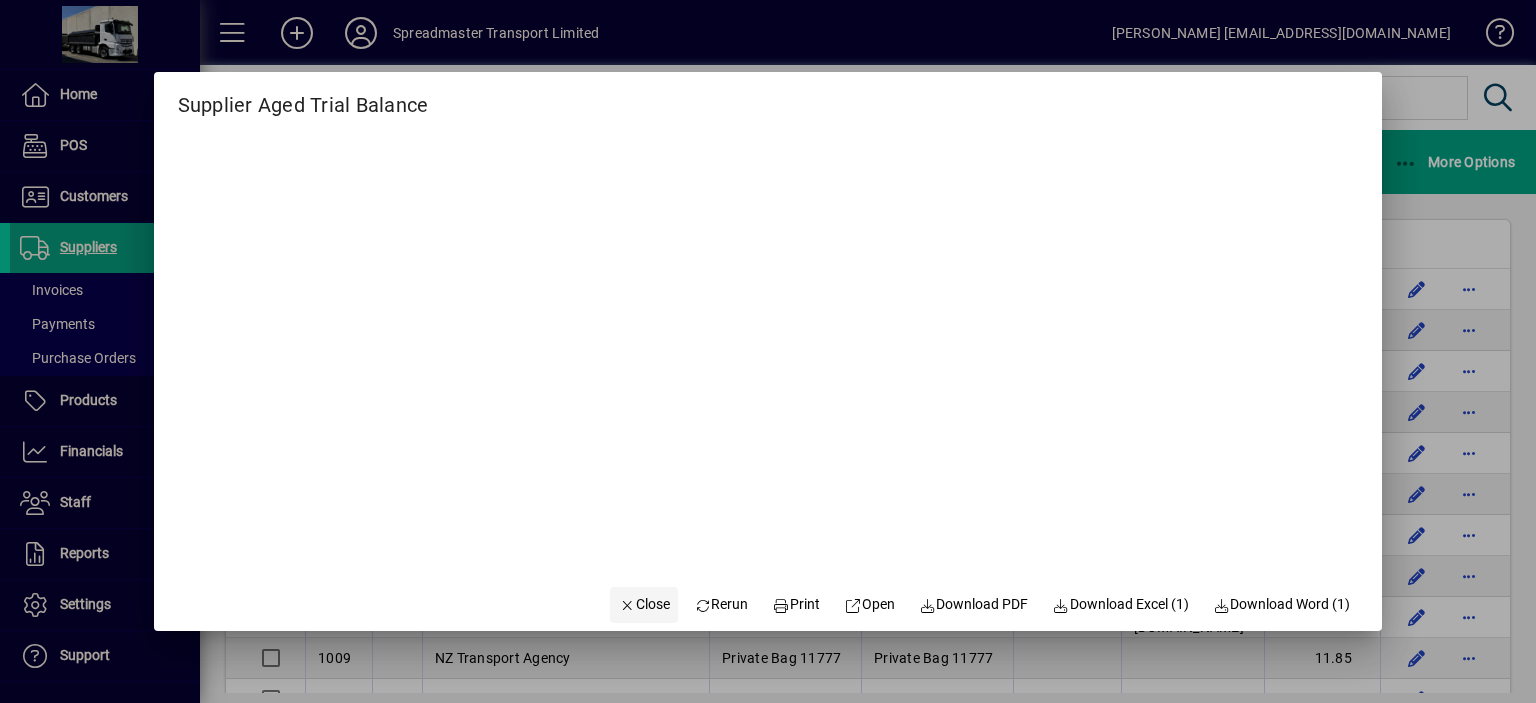 click on "Close" 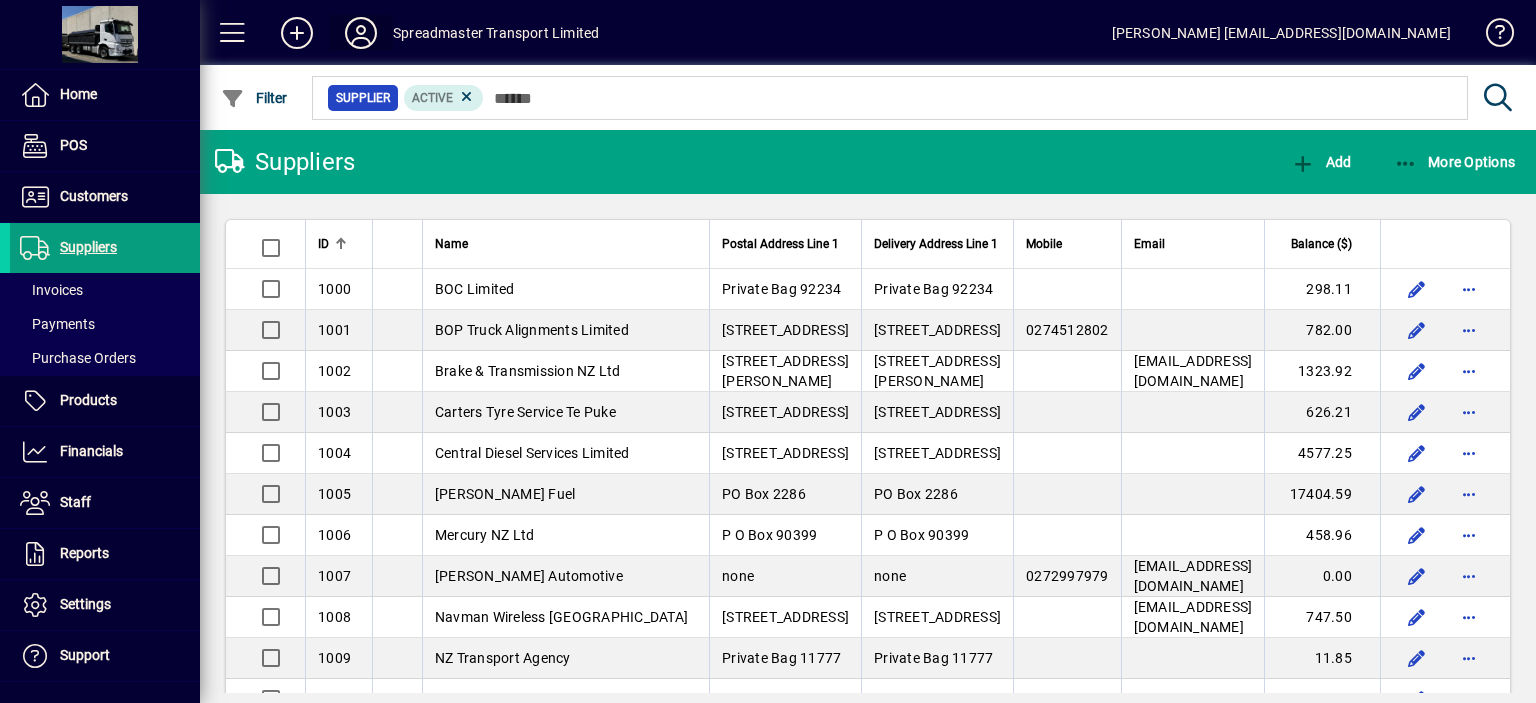 click 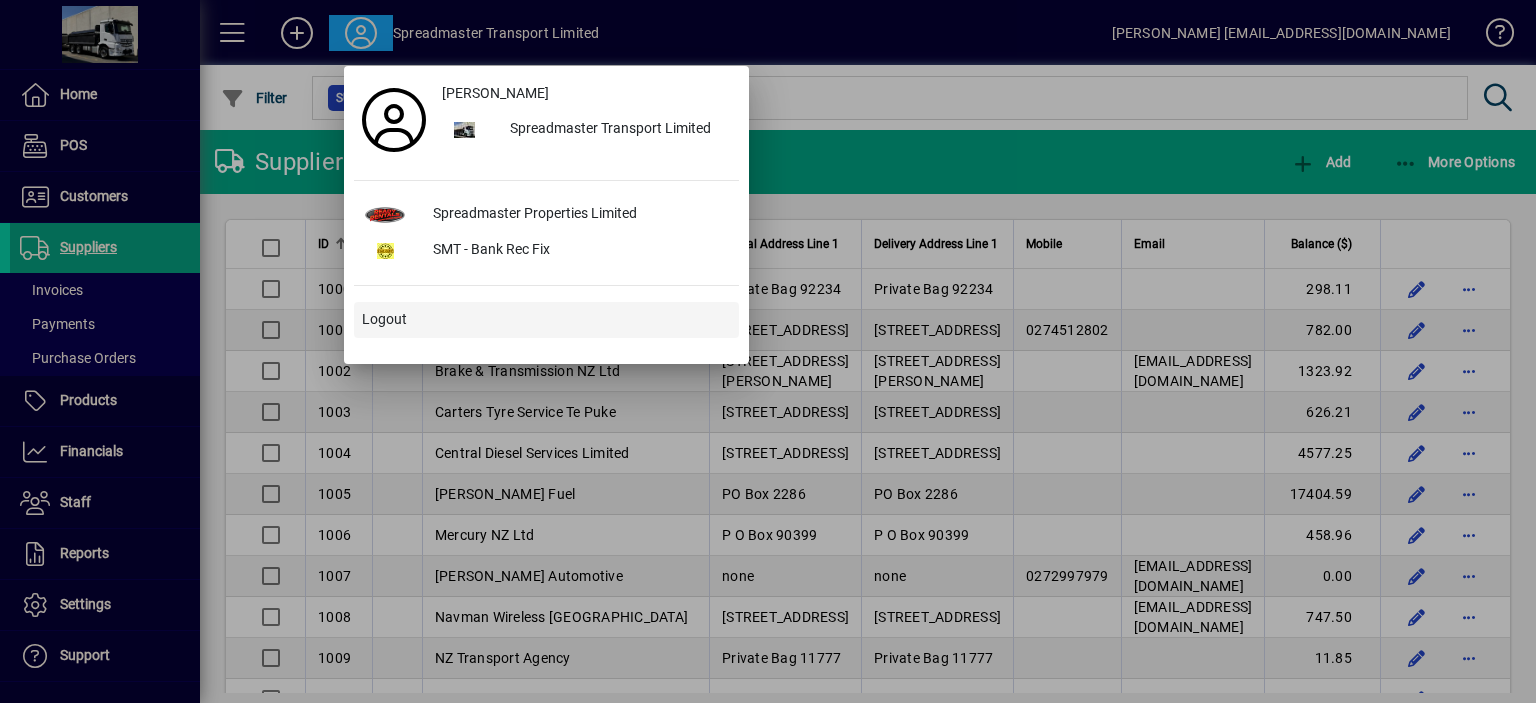 click on "Logout" at bounding box center [384, 319] 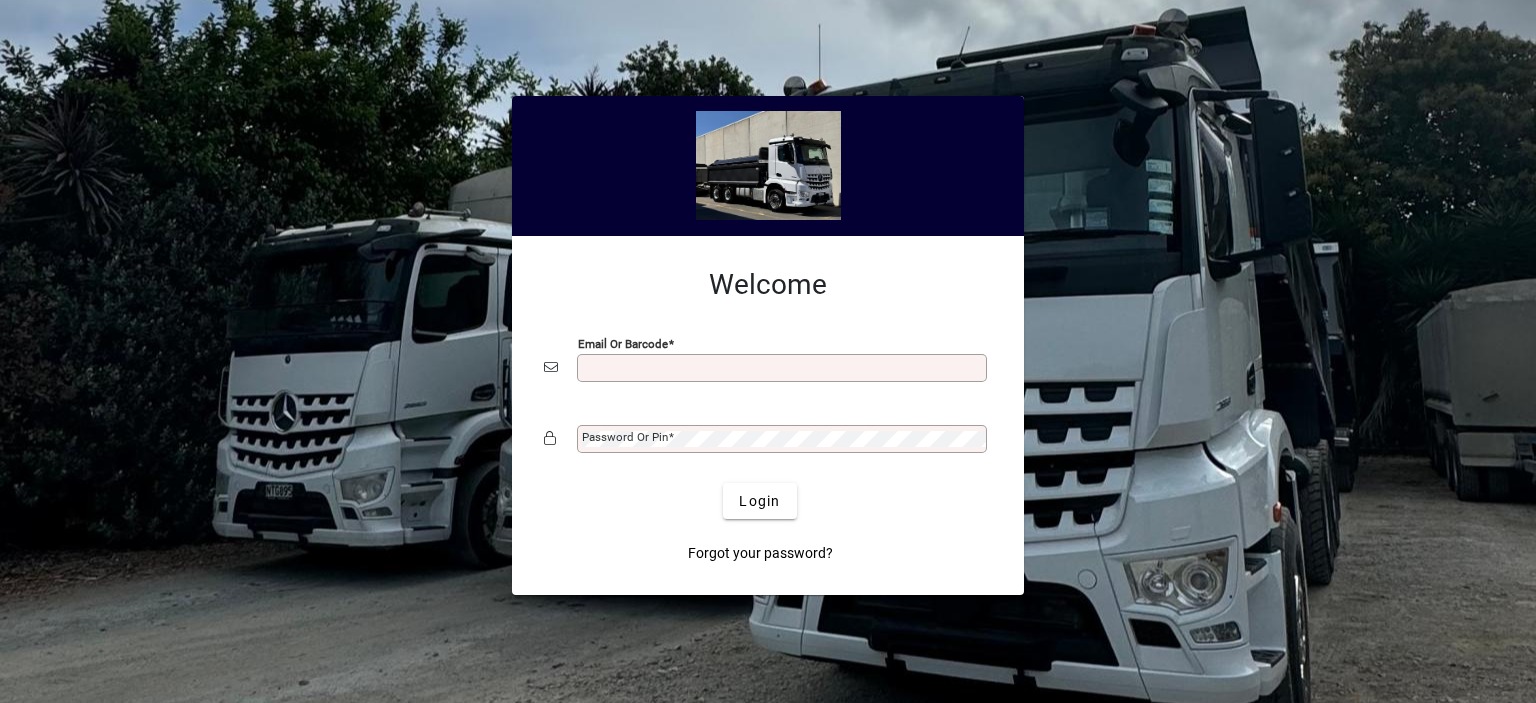 scroll, scrollTop: 0, scrollLeft: 0, axis: both 